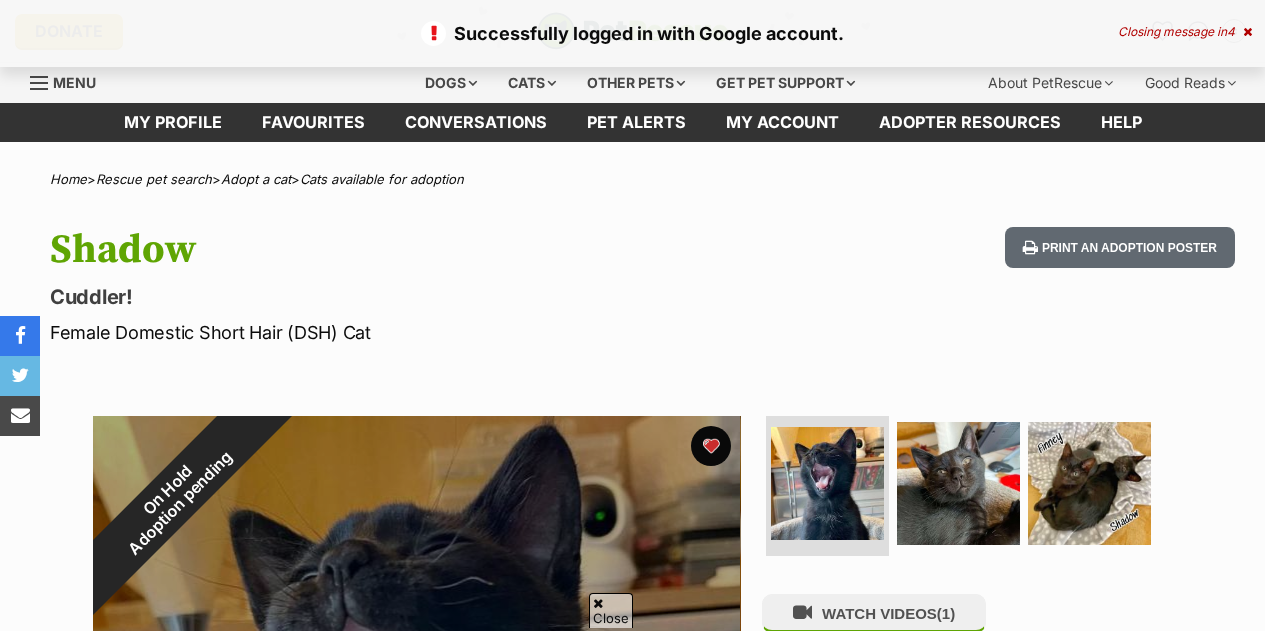 scroll, scrollTop: 306, scrollLeft: 0, axis: vertical 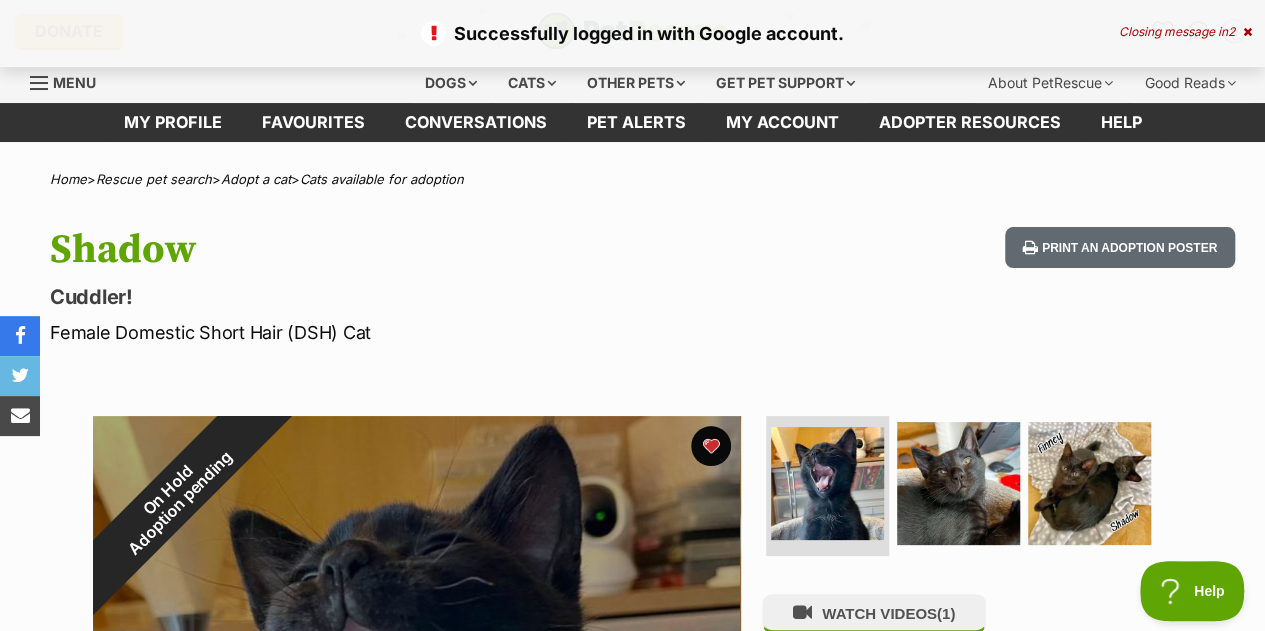 click on "Successfully logged in with Google account." at bounding box center (632, 33) 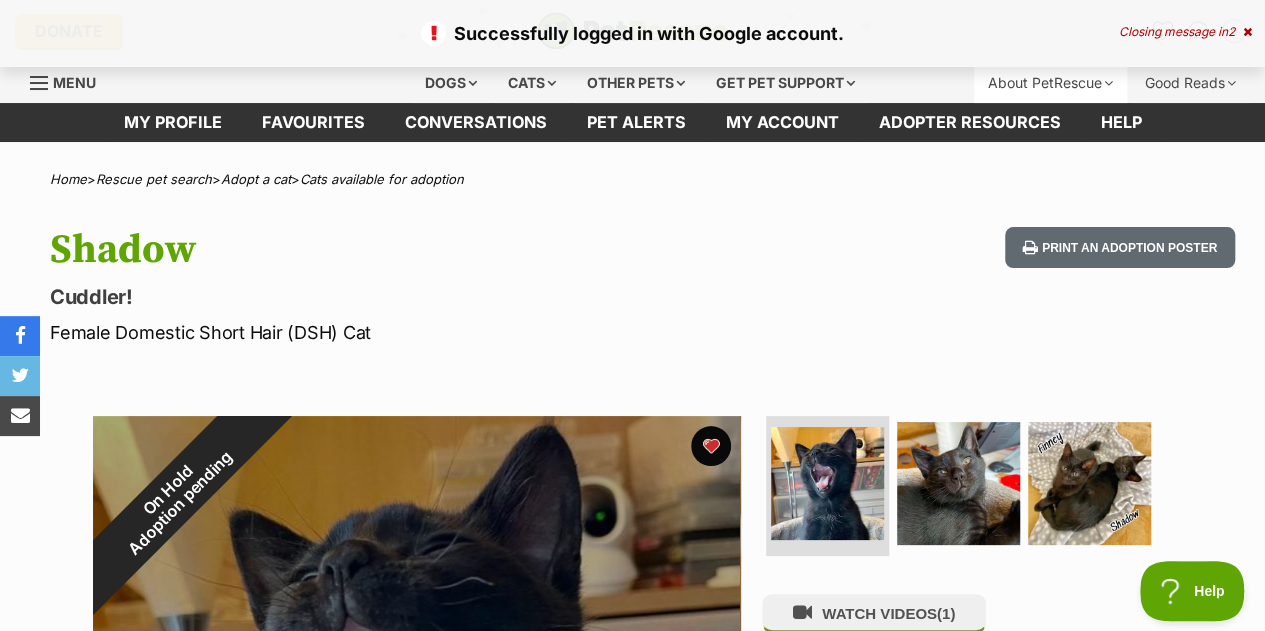 scroll, scrollTop: 0, scrollLeft: 0, axis: both 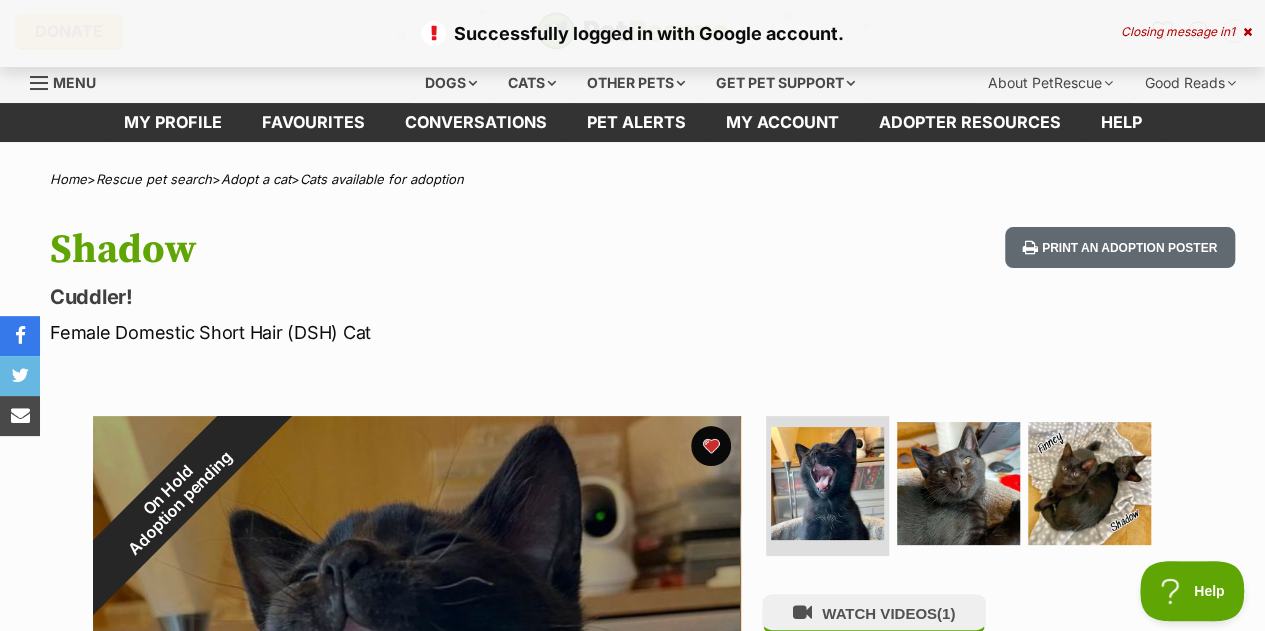 click on "Shadow
Cuddler!
Female Domestic Short Hair (DSH) Cat
Print an adoption poster" at bounding box center [632, 286] 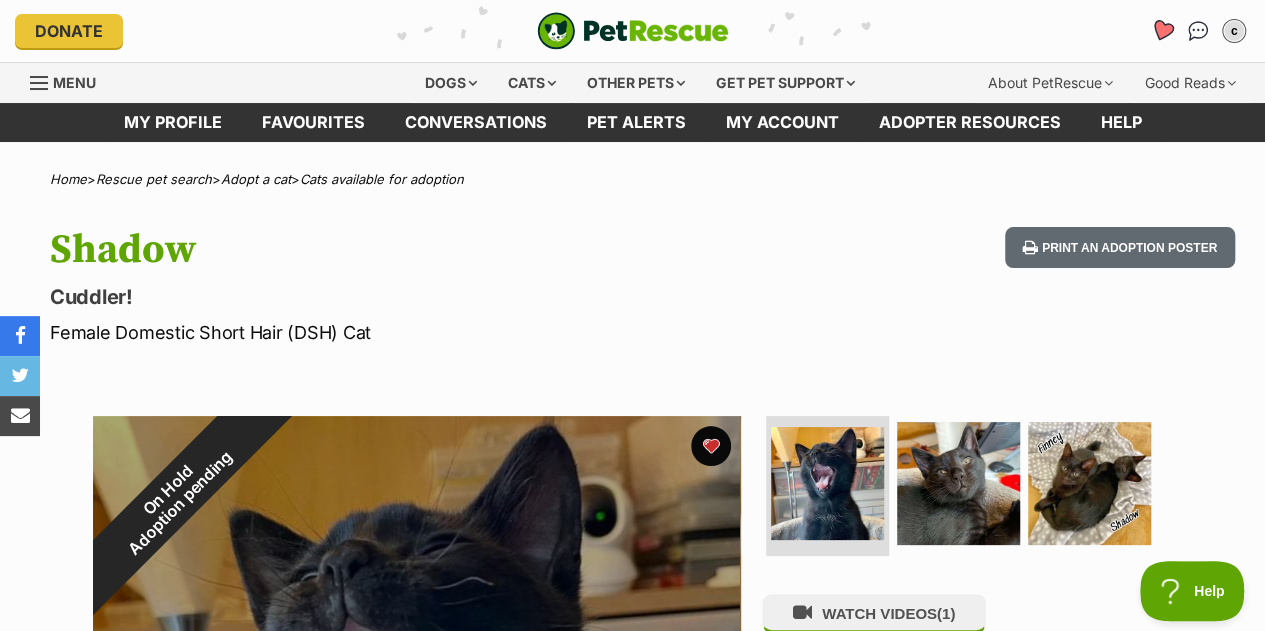 click 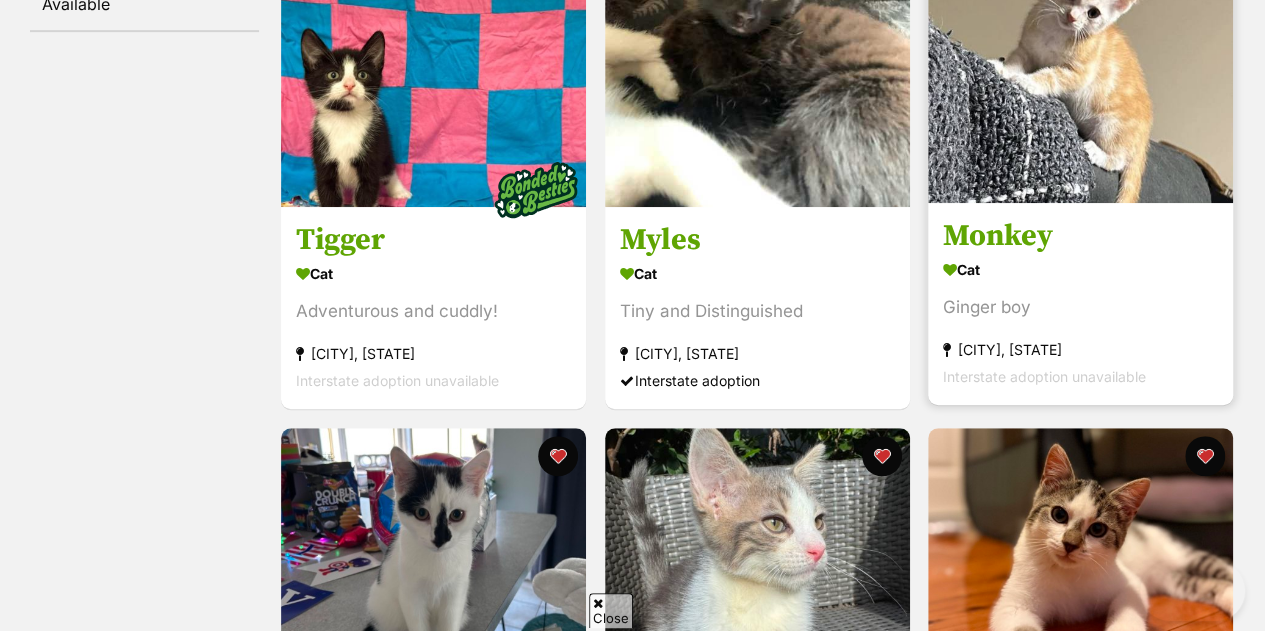 scroll, scrollTop: 509, scrollLeft: 0, axis: vertical 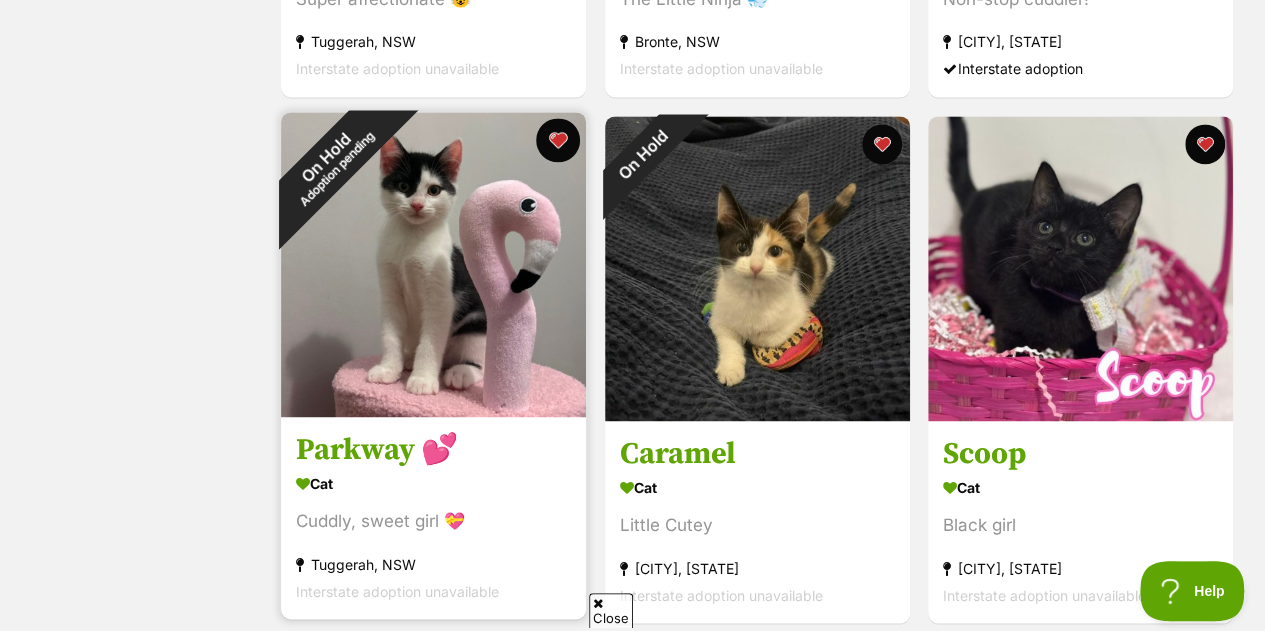 click at bounding box center (558, 140) 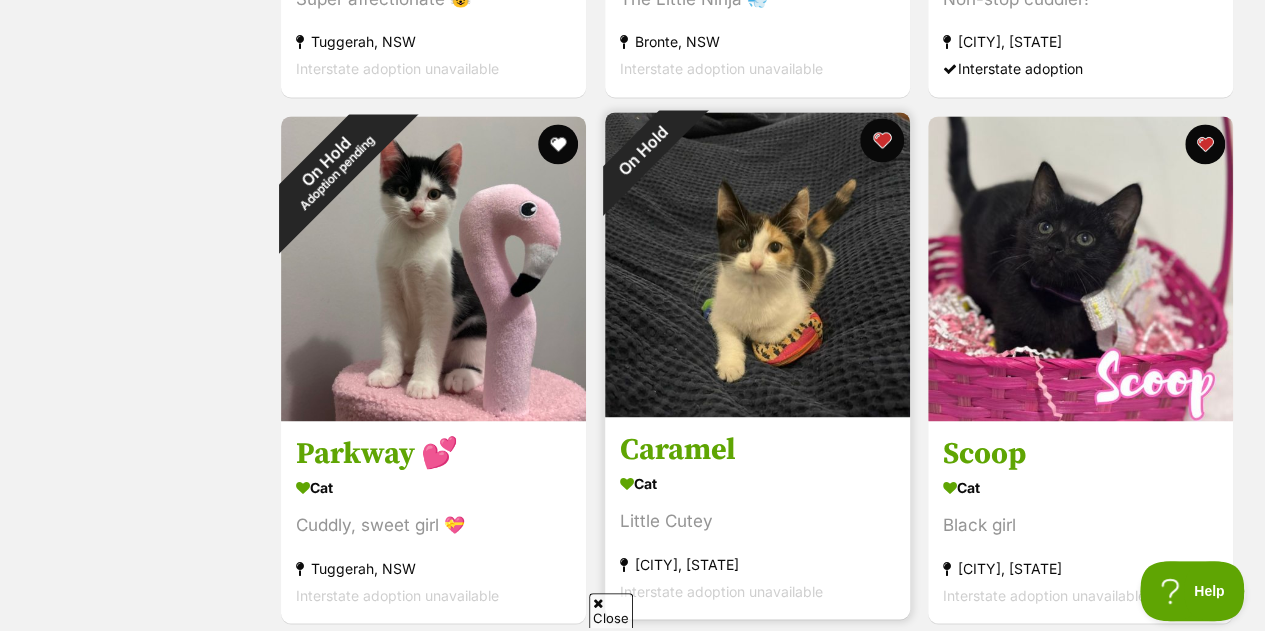click at bounding box center [881, 140] 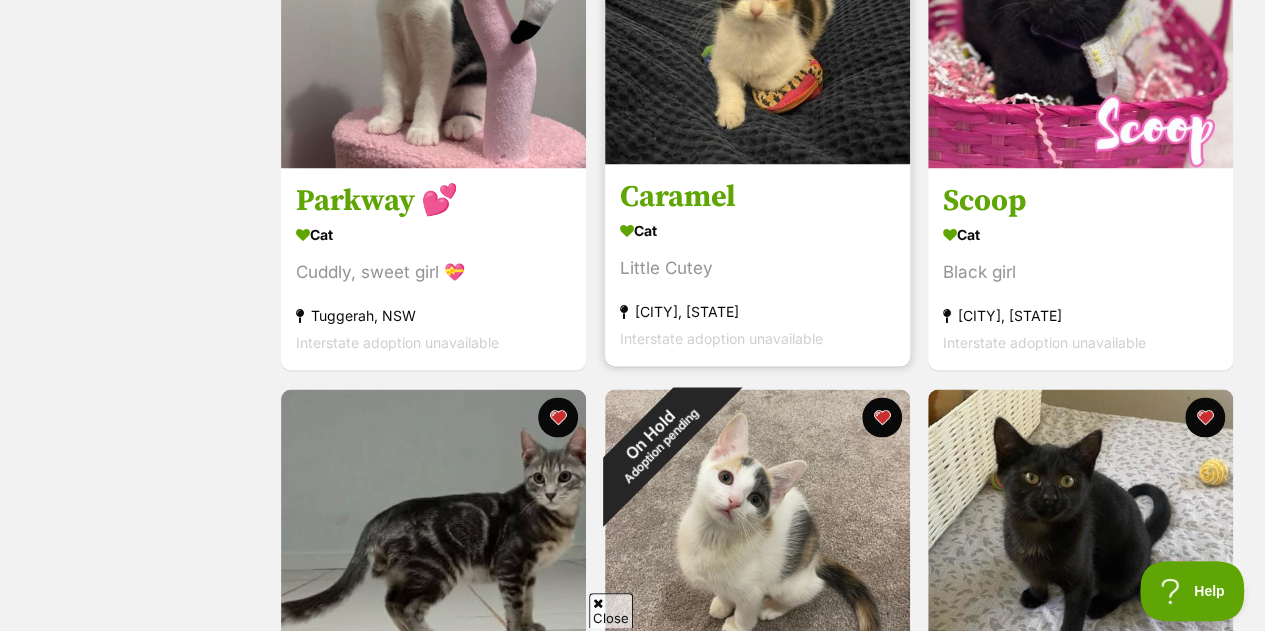 scroll, scrollTop: 1602, scrollLeft: 0, axis: vertical 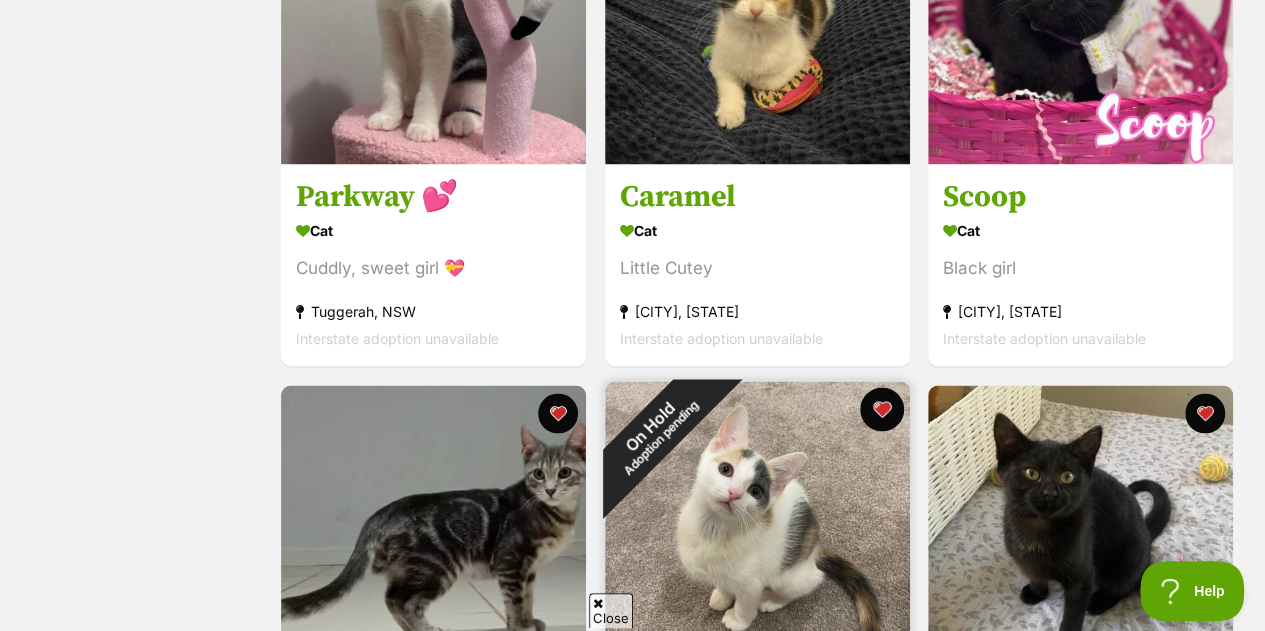 click at bounding box center (881, 409) 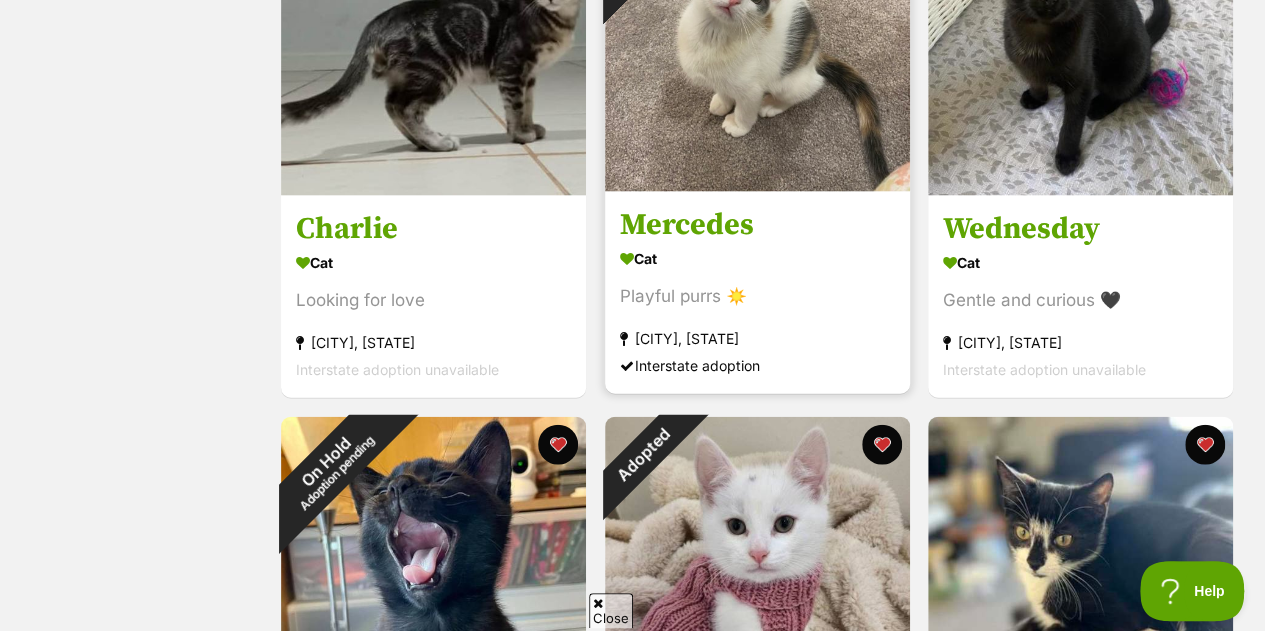 scroll, scrollTop: 2368, scrollLeft: 0, axis: vertical 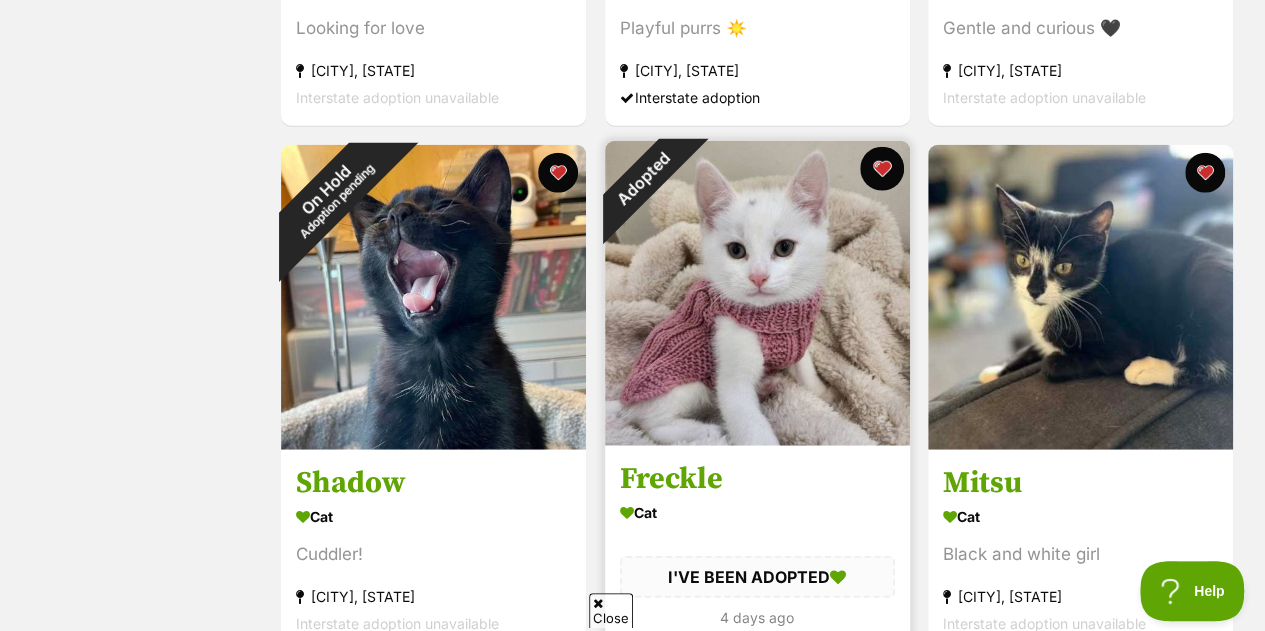 click at bounding box center [881, 169] 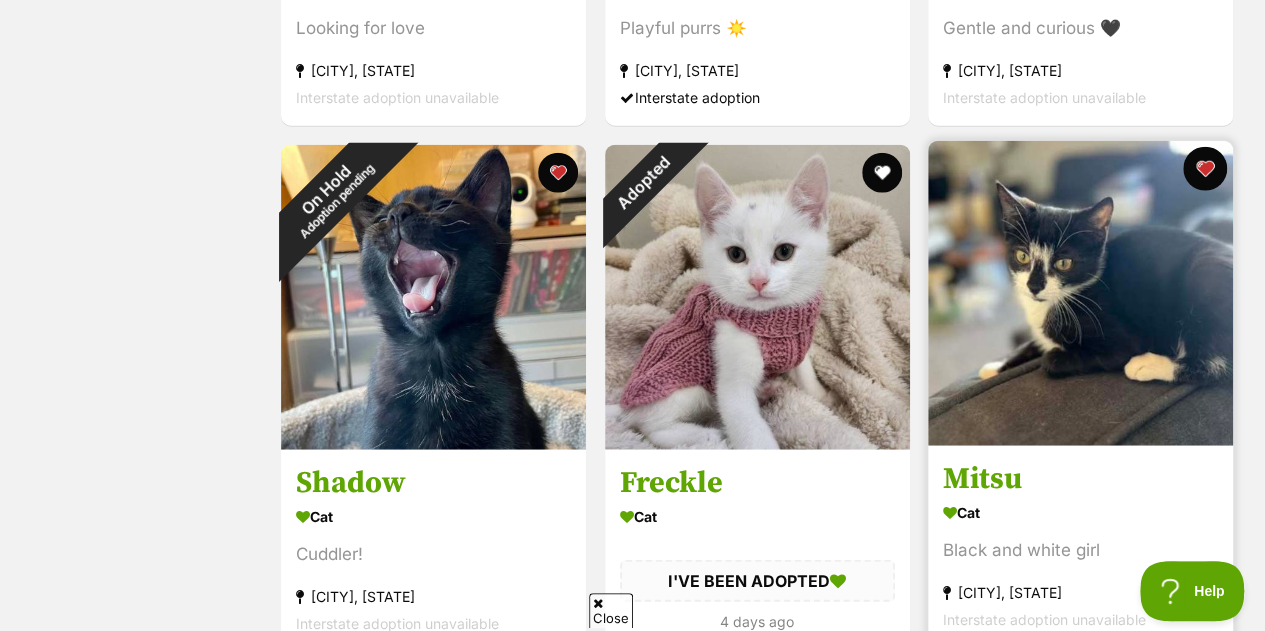 click at bounding box center (1205, 169) 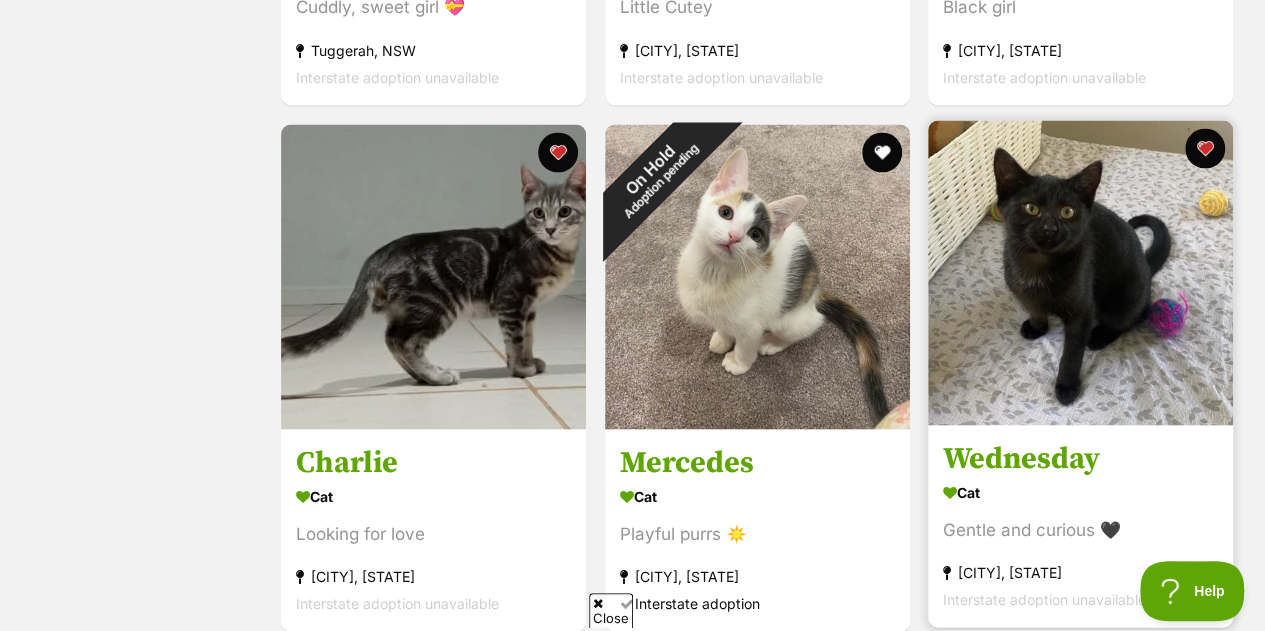 scroll, scrollTop: 1862, scrollLeft: 0, axis: vertical 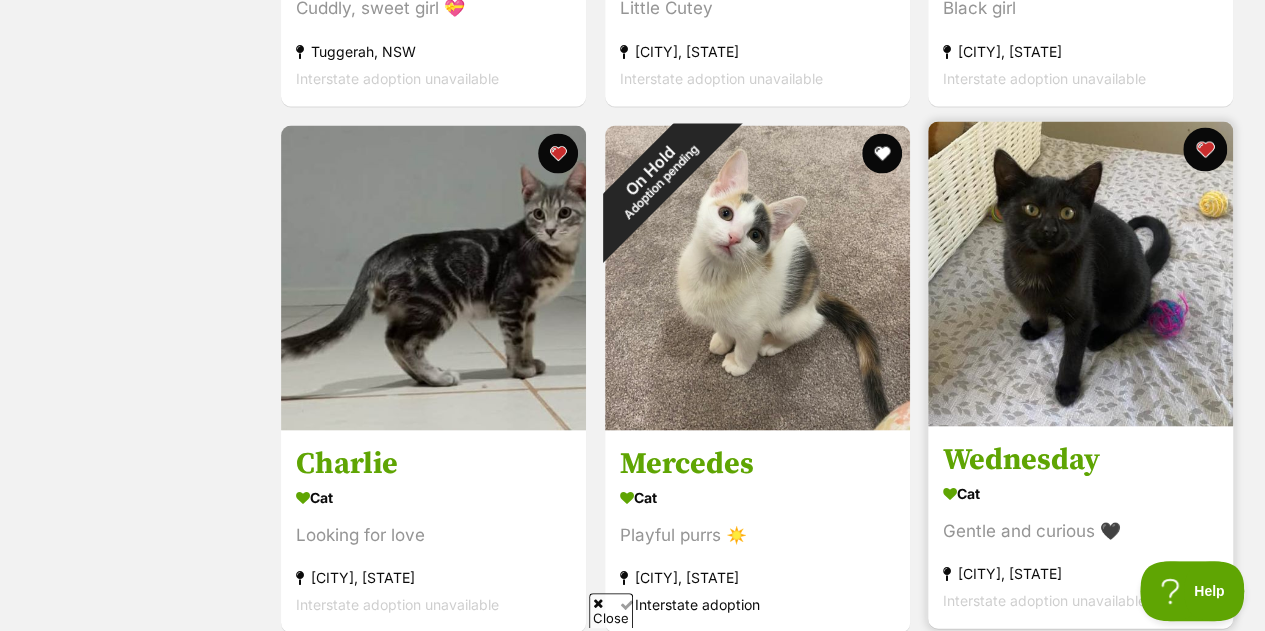 click at bounding box center [1205, 149] 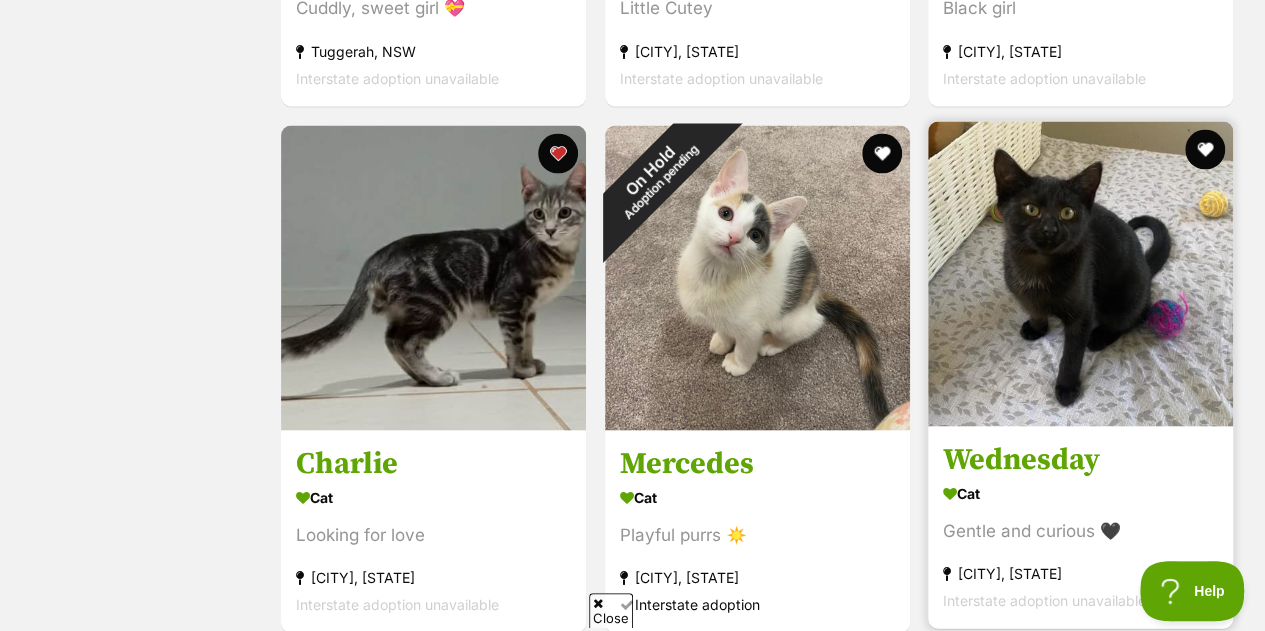 click at bounding box center [1080, 273] 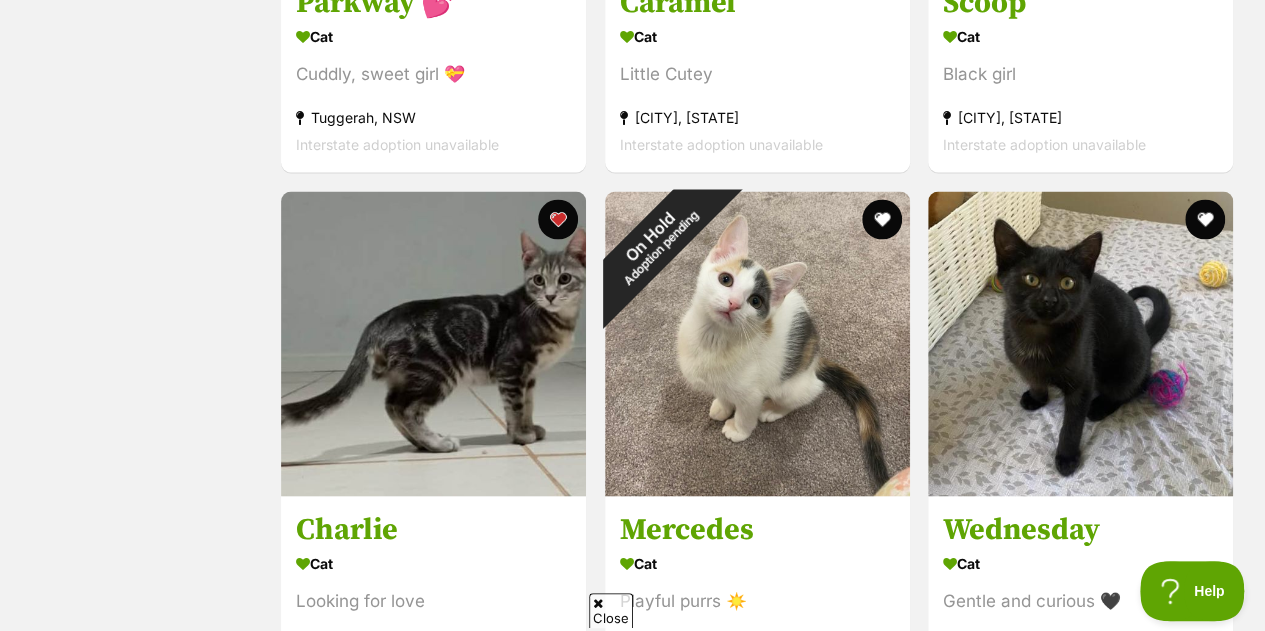 scroll, scrollTop: 1792, scrollLeft: 0, axis: vertical 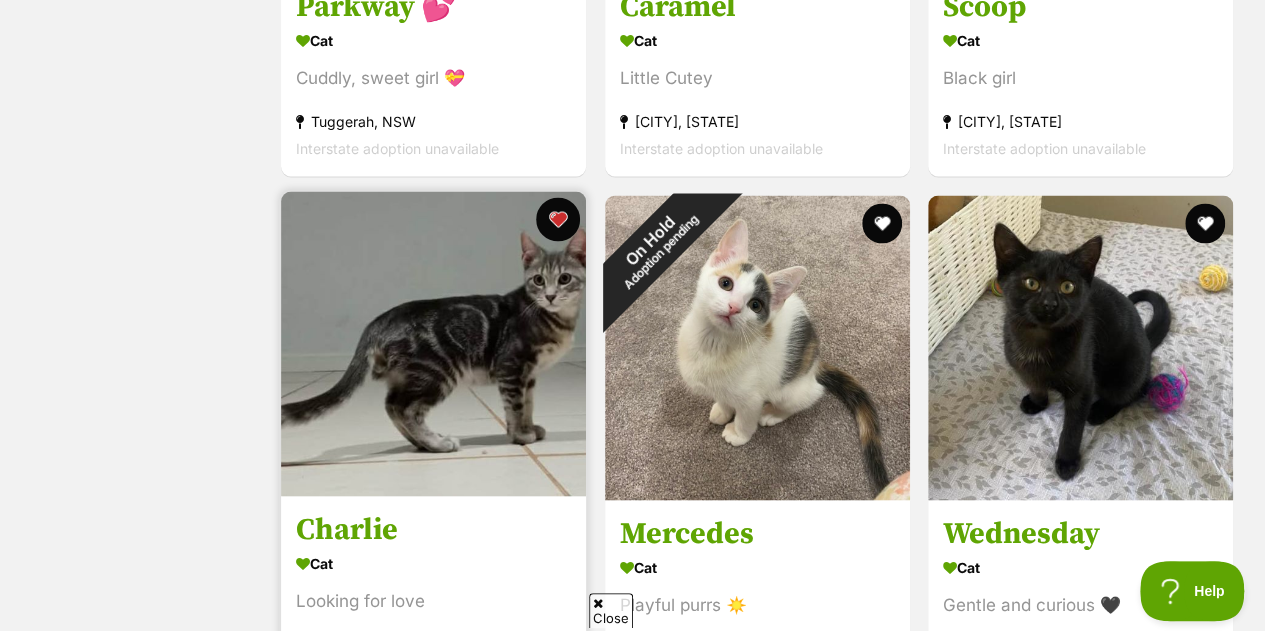click at bounding box center (558, 219) 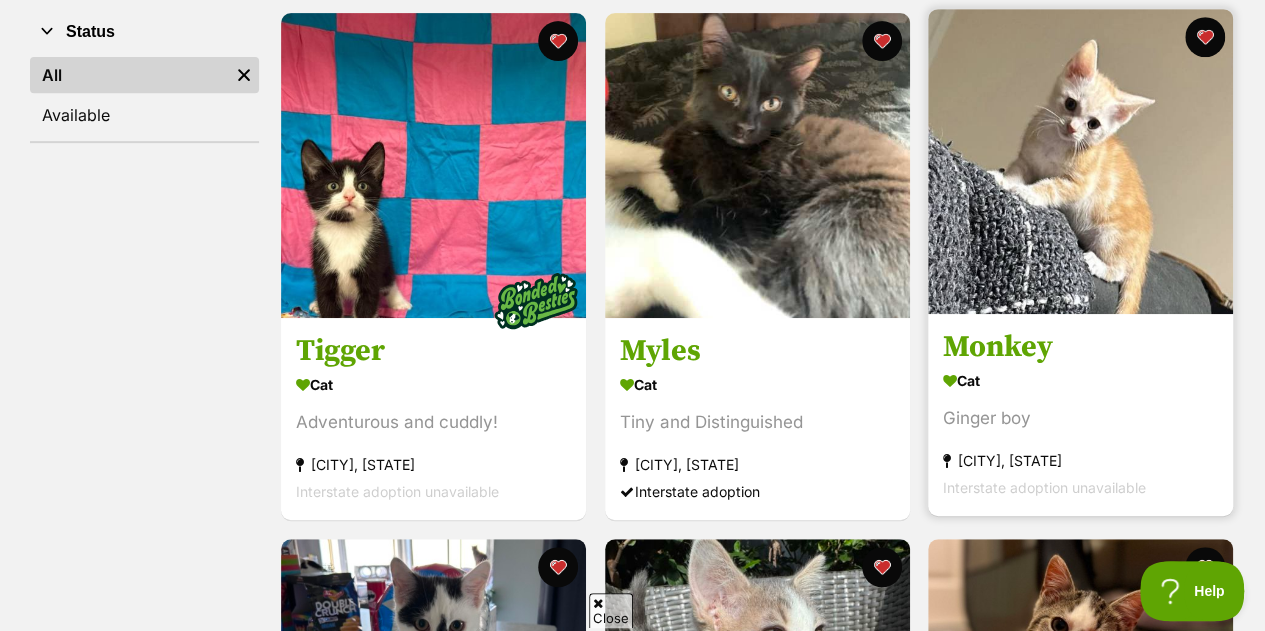 scroll, scrollTop: 405, scrollLeft: 0, axis: vertical 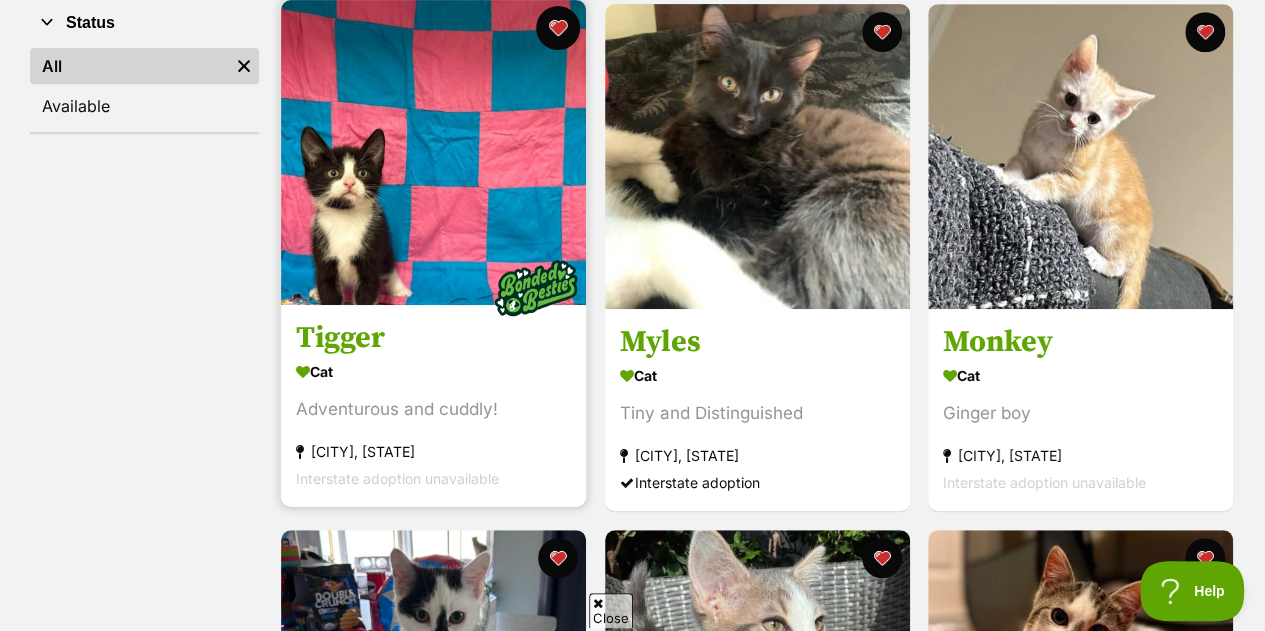 click at bounding box center [558, 28] 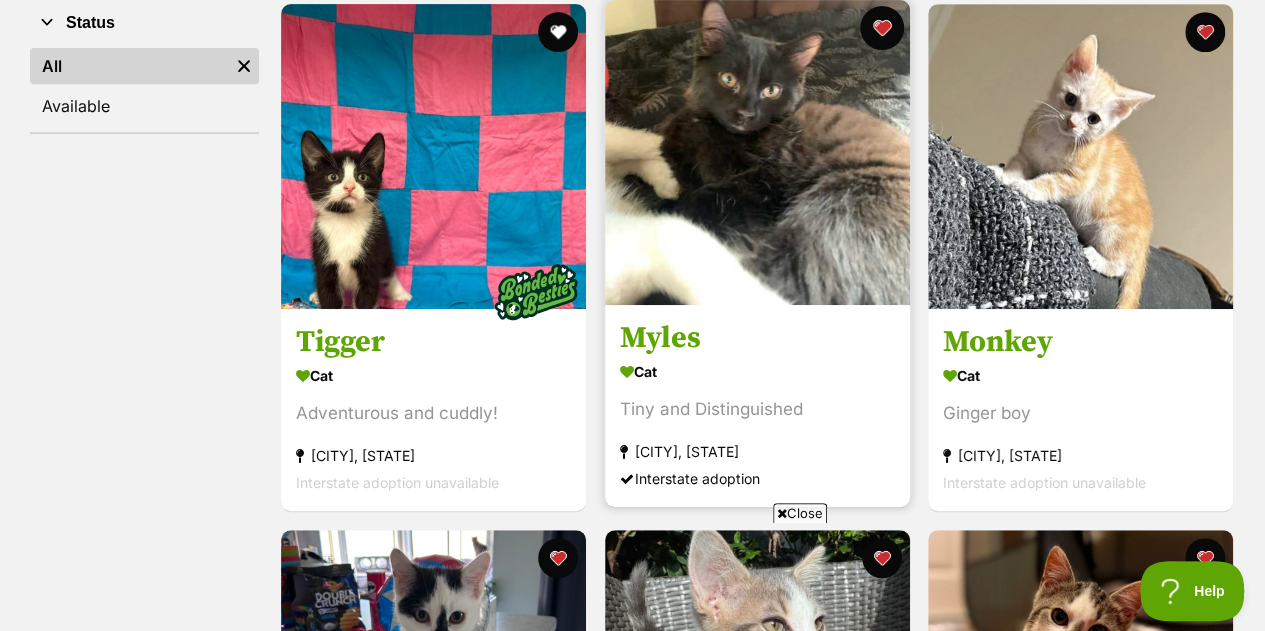 click at bounding box center [881, 28] 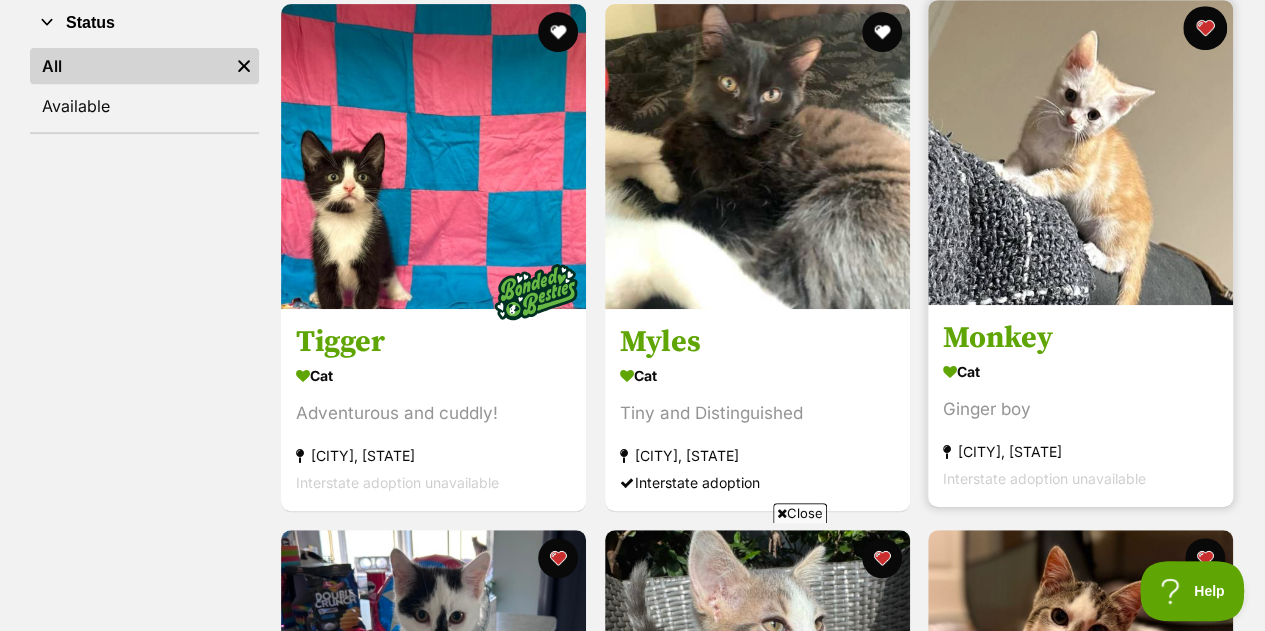 click at bounding box center (1205, 28) 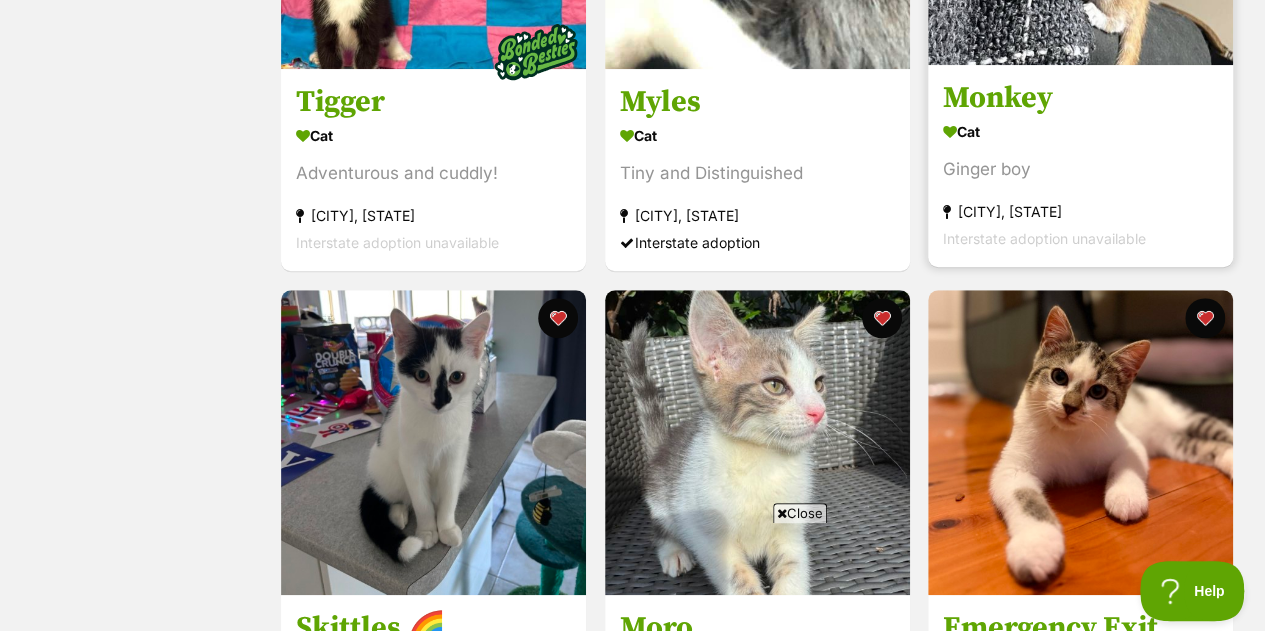 scroll, scrollTop: 811, scrollLeft: 0, axis: vertical 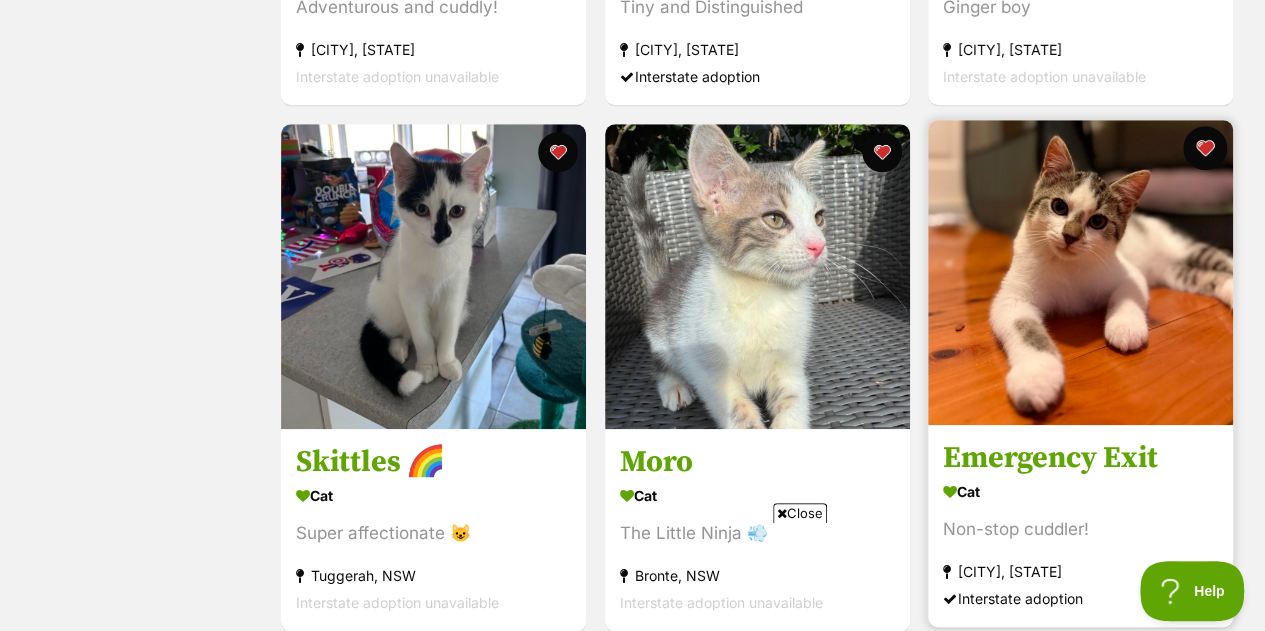click at bounding box center [1205, 148] 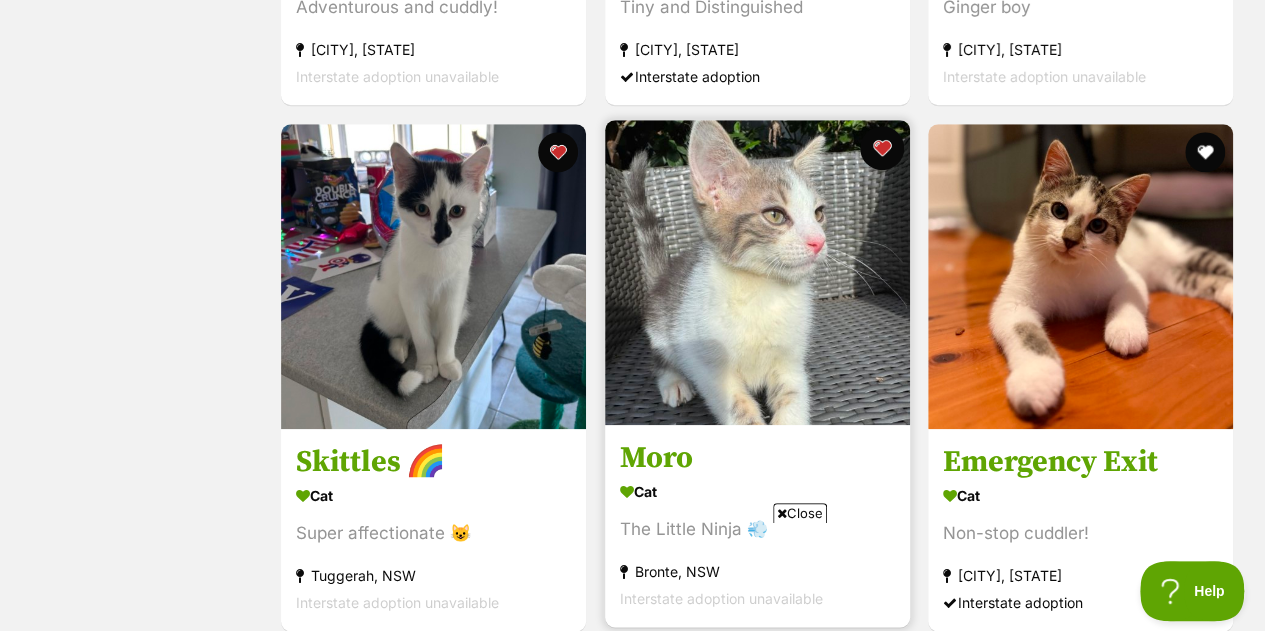 click at bounding box center (881, 148) 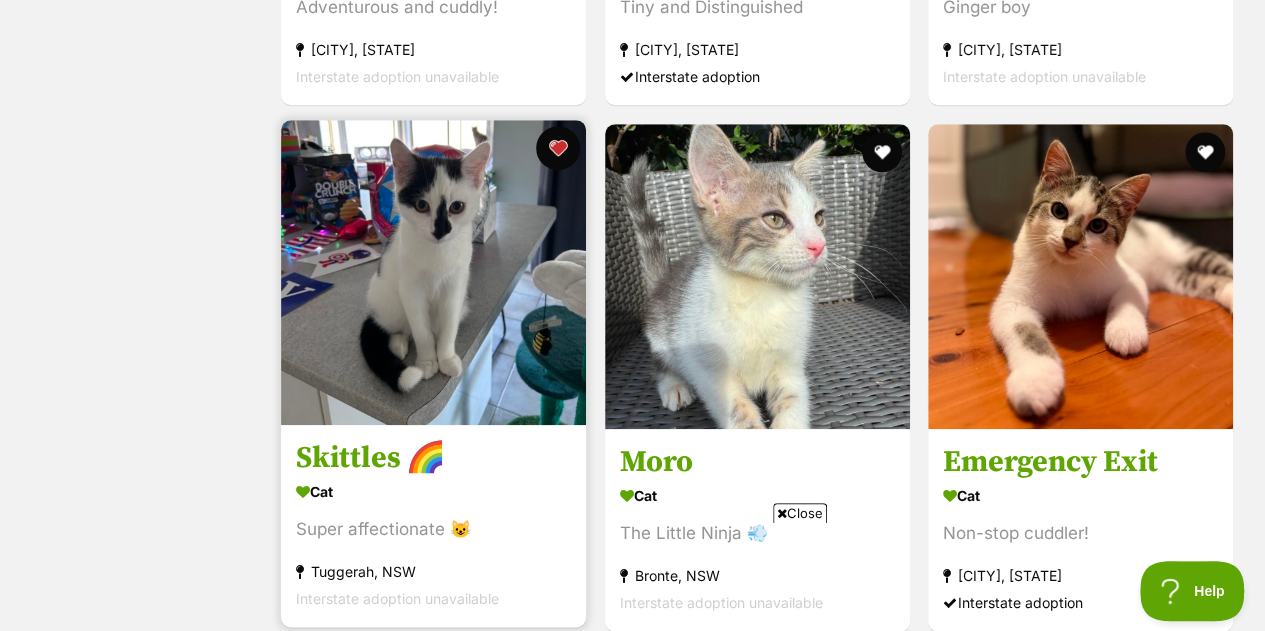 click at bounding box center (558, 148) 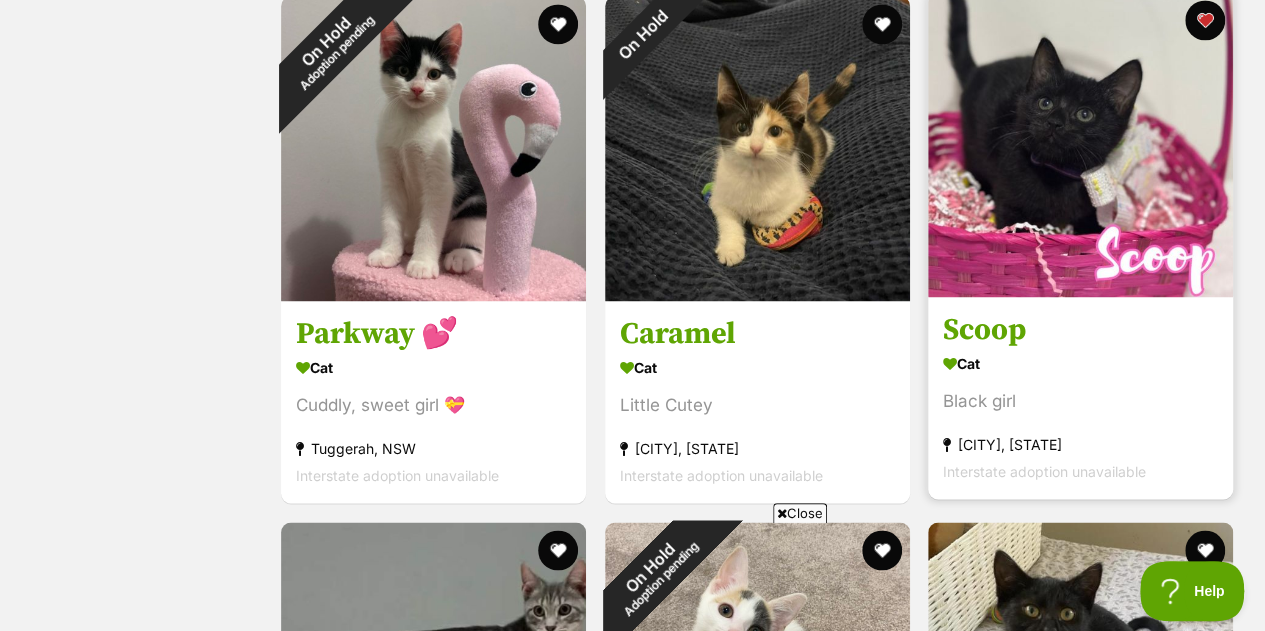 scroll, scrollTop: 1468, scrollLeft: 0, axis: vertical 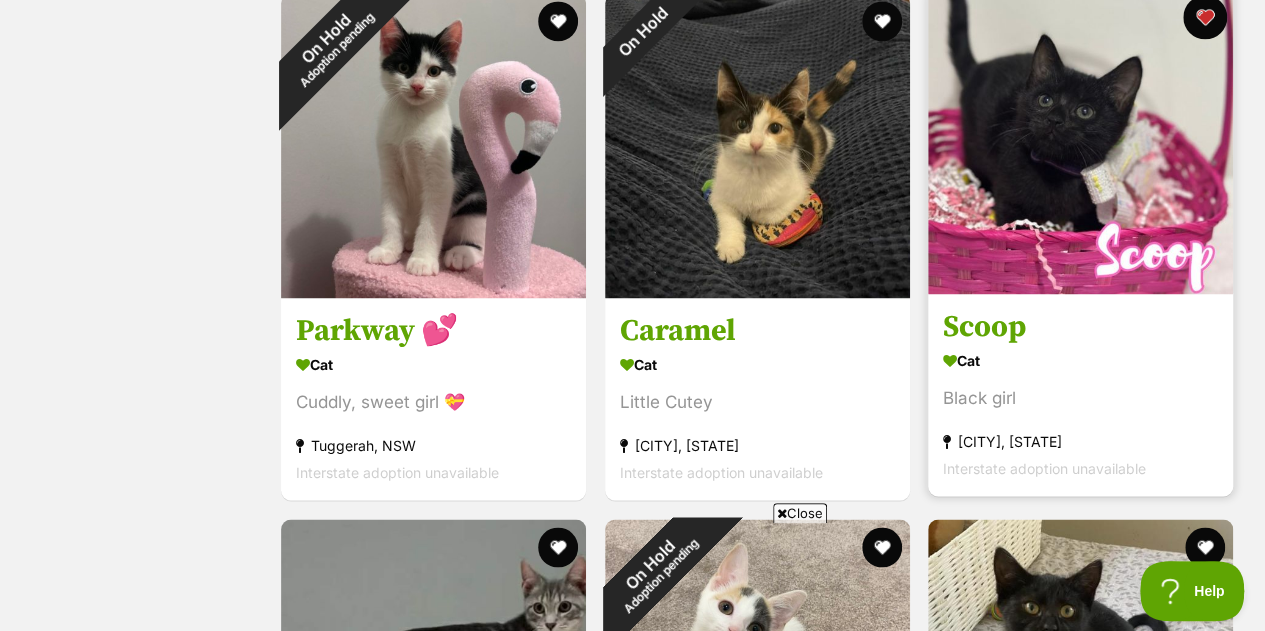 click at bounding box center (1205, 17) 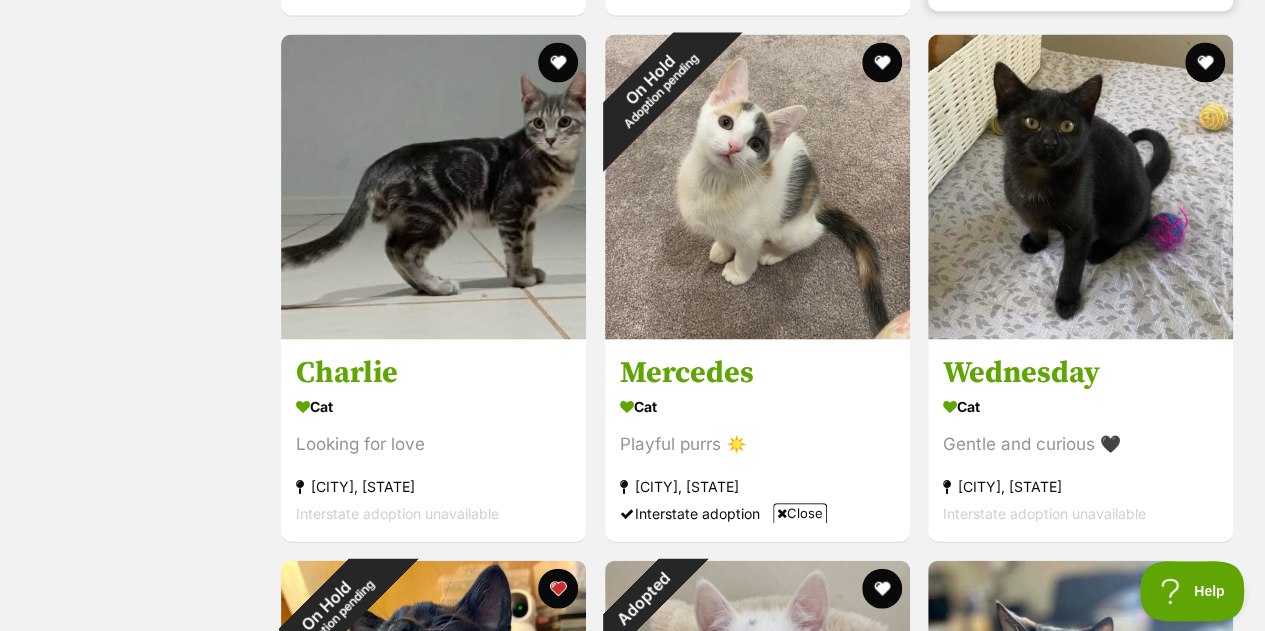 scroll, scrollTop: 1951, scrollLeft: 0, axis: vertical 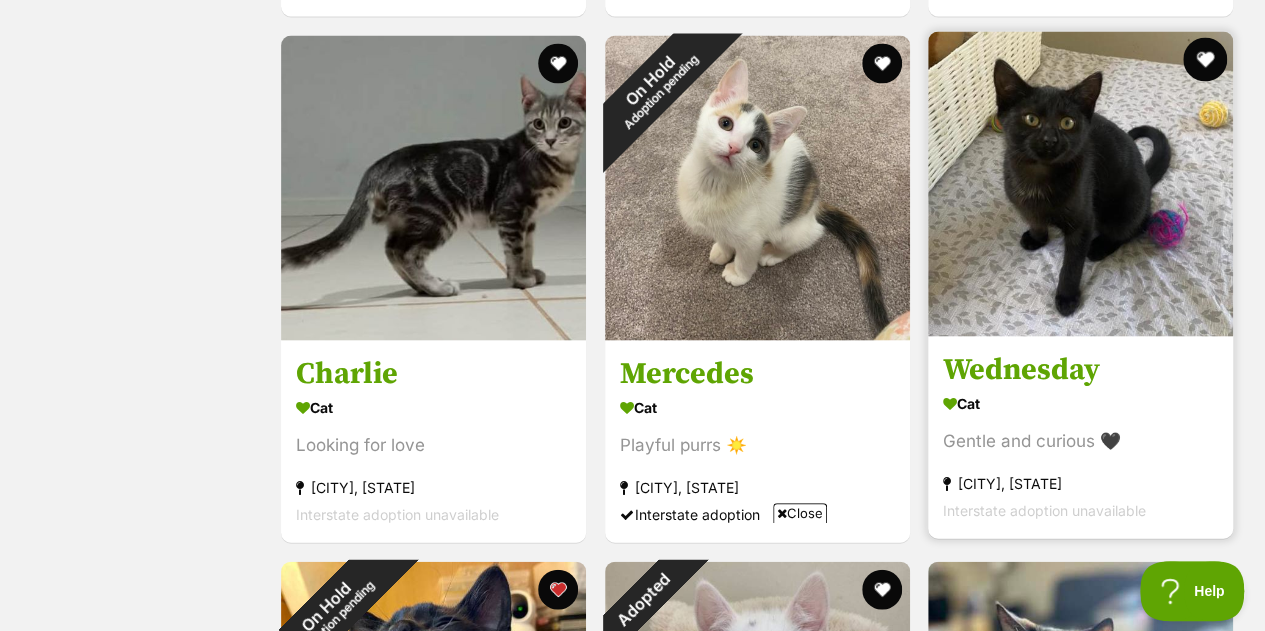 click at bounding box center (1205, 60) 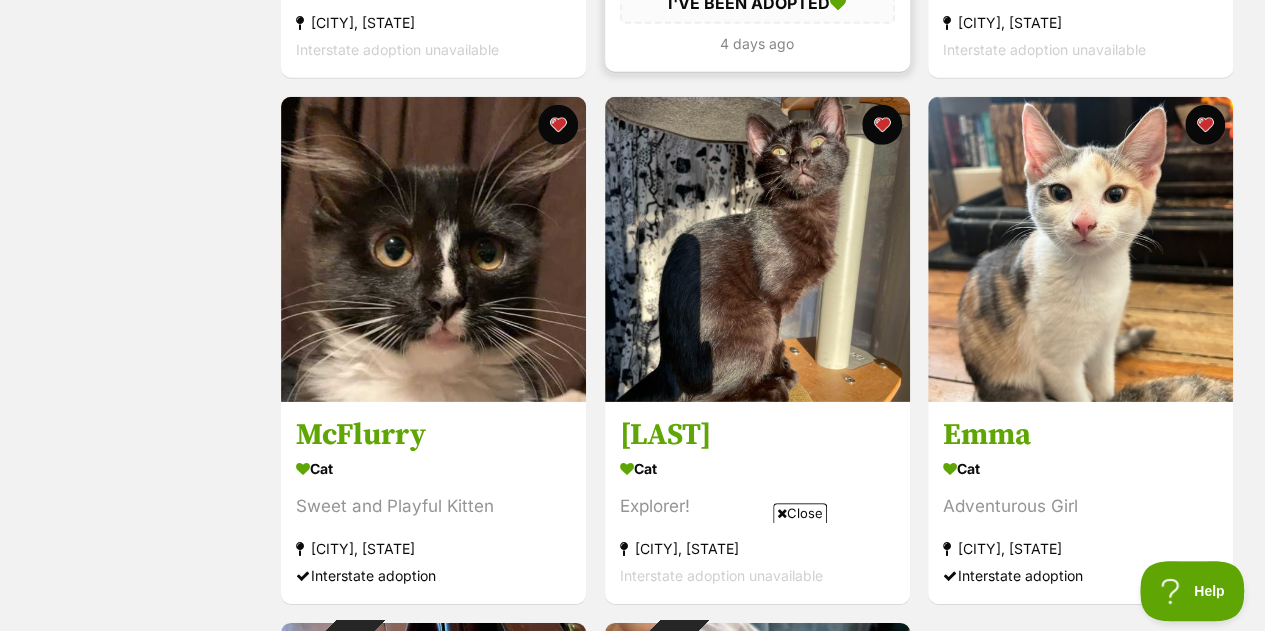 scroll, scrollTop: 2941, scrollLeft: 0, axis: vertical 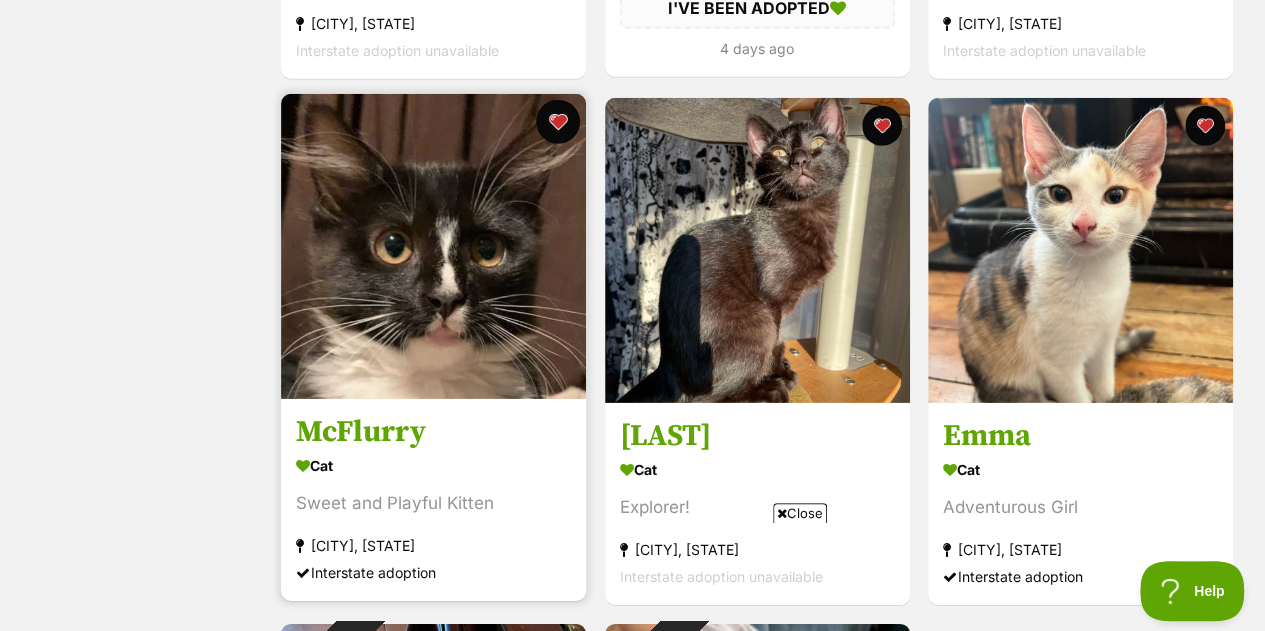 click at bounding box center [558, 122] 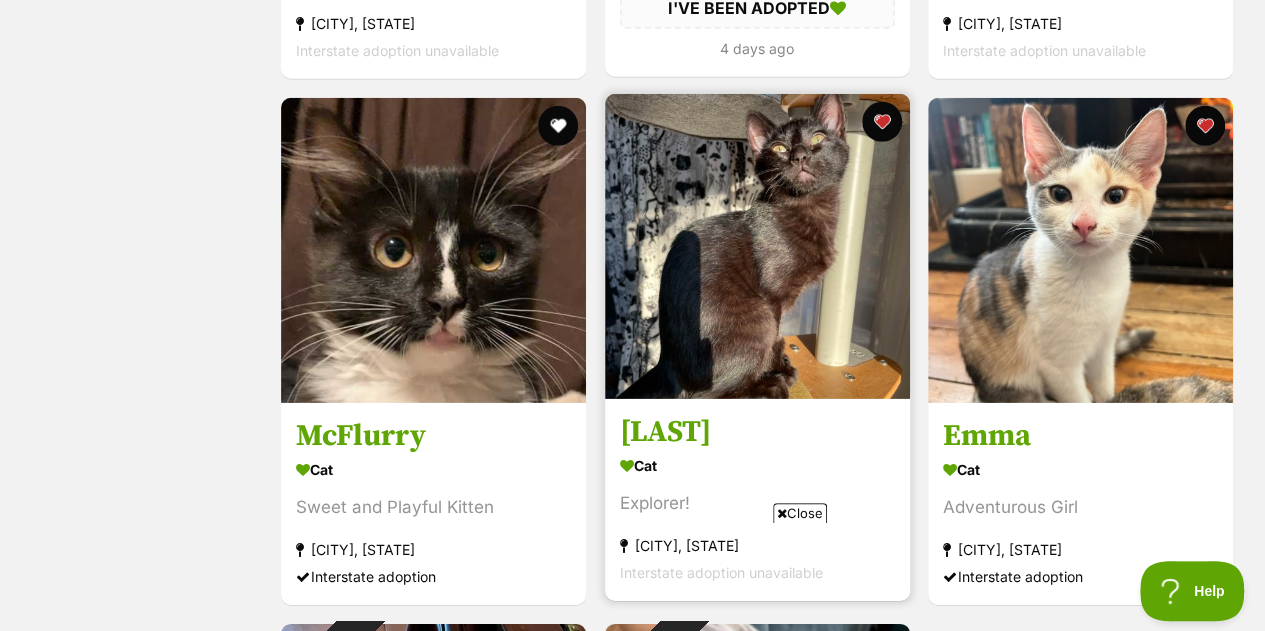 click at bounding box center [757, 246] 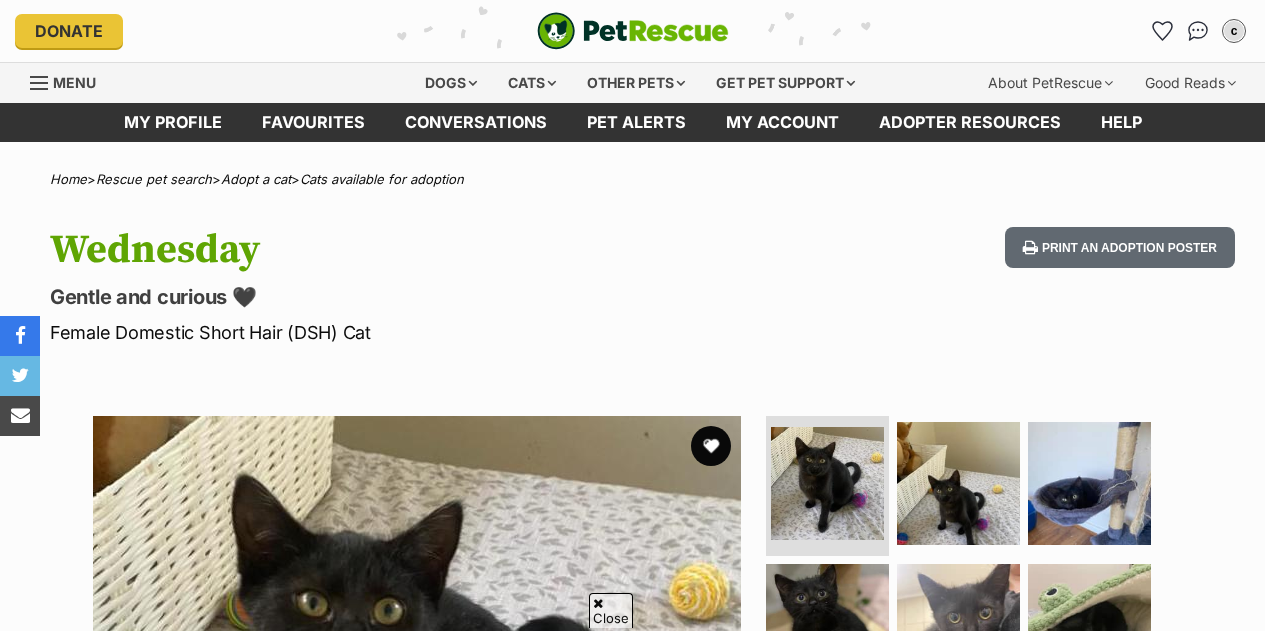 scroll, scrollTop: 286, scrollLeft: 0, axis: vertical 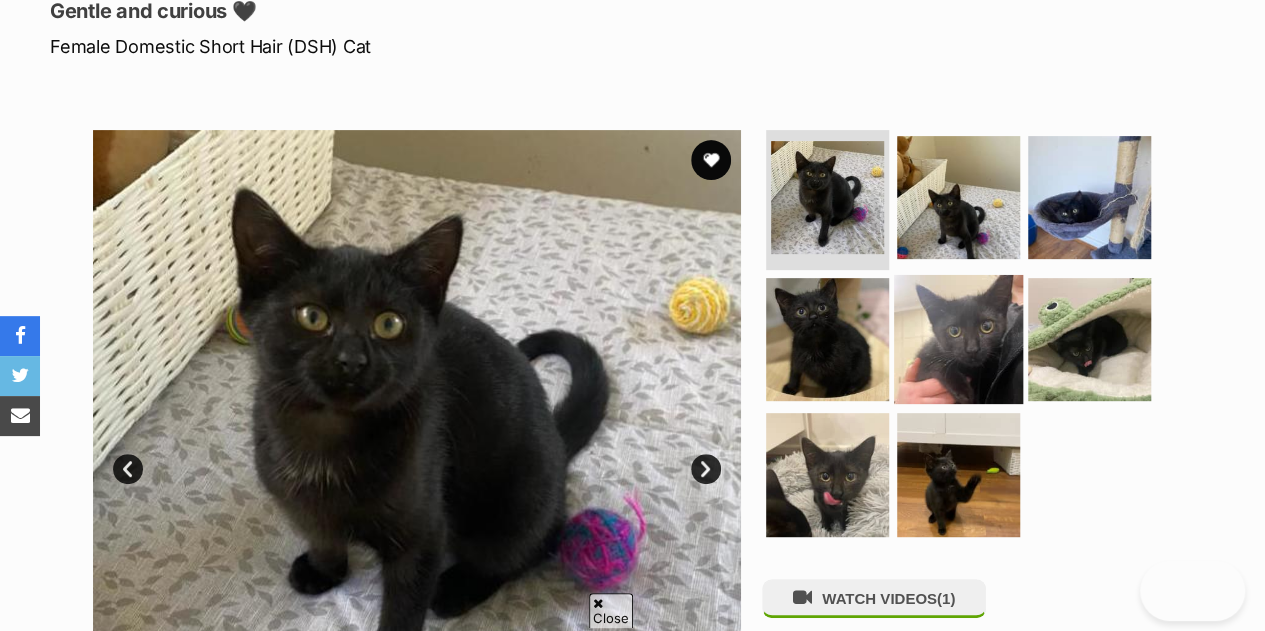 click at bounding box center (958, 338) 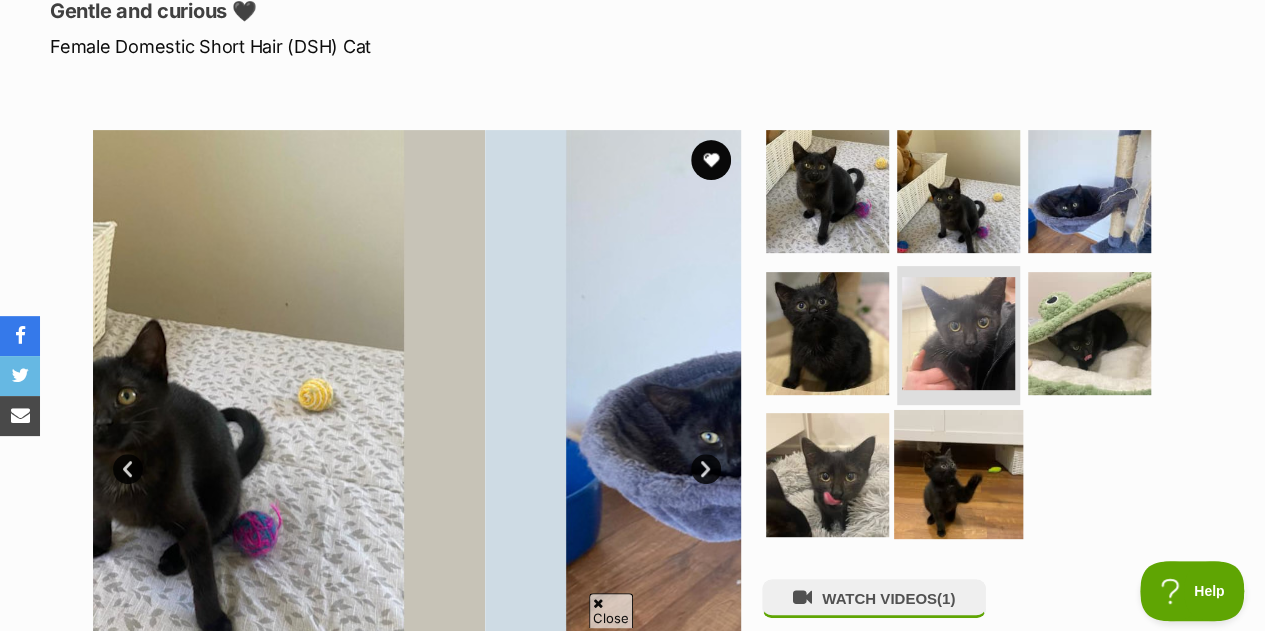 scroll, scrollTop: 0, scrollLeft: 0, axis: both 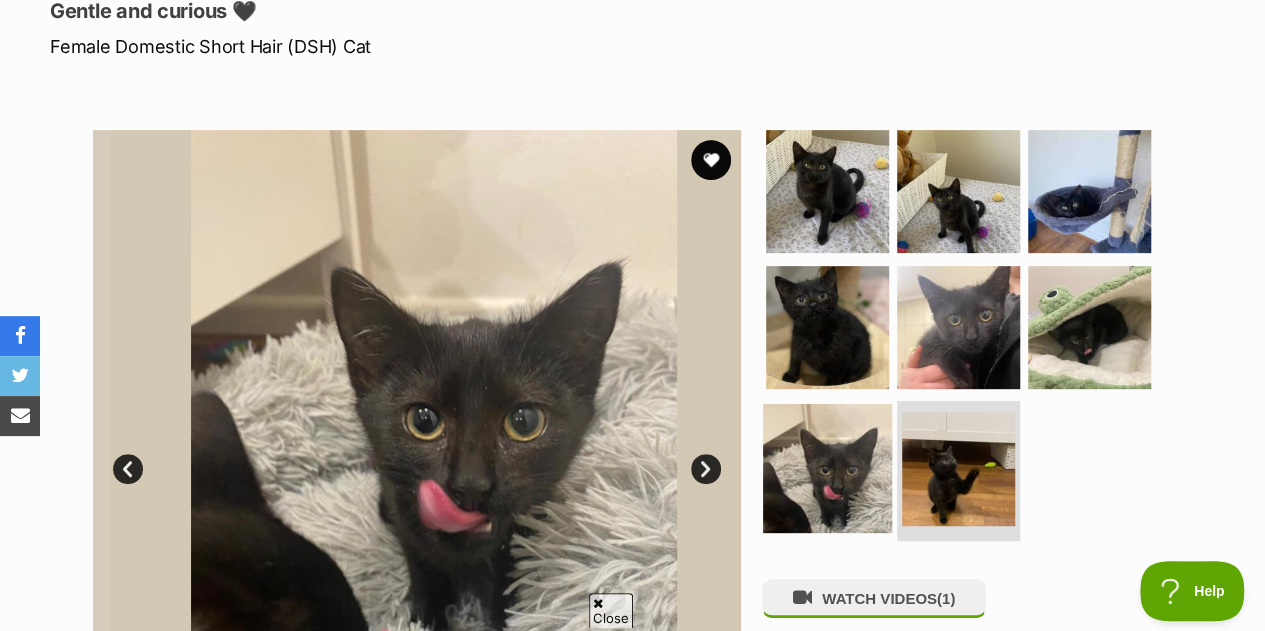click at bounding box center [827, 468] 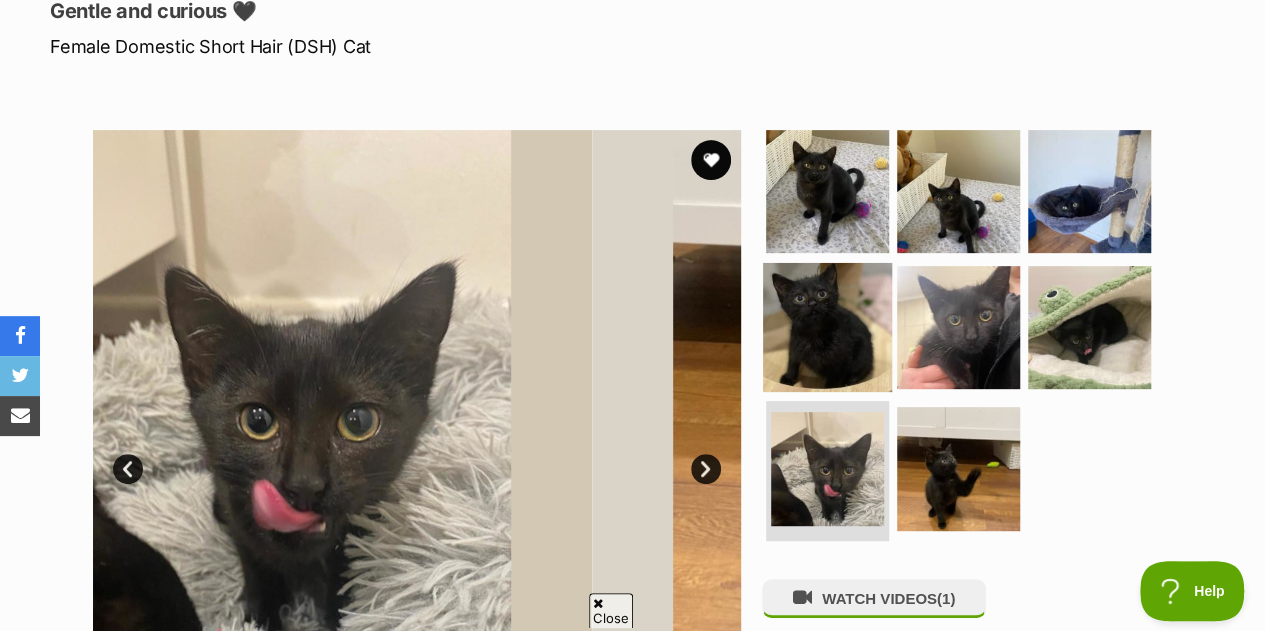 click at bounding box center [827, 326] 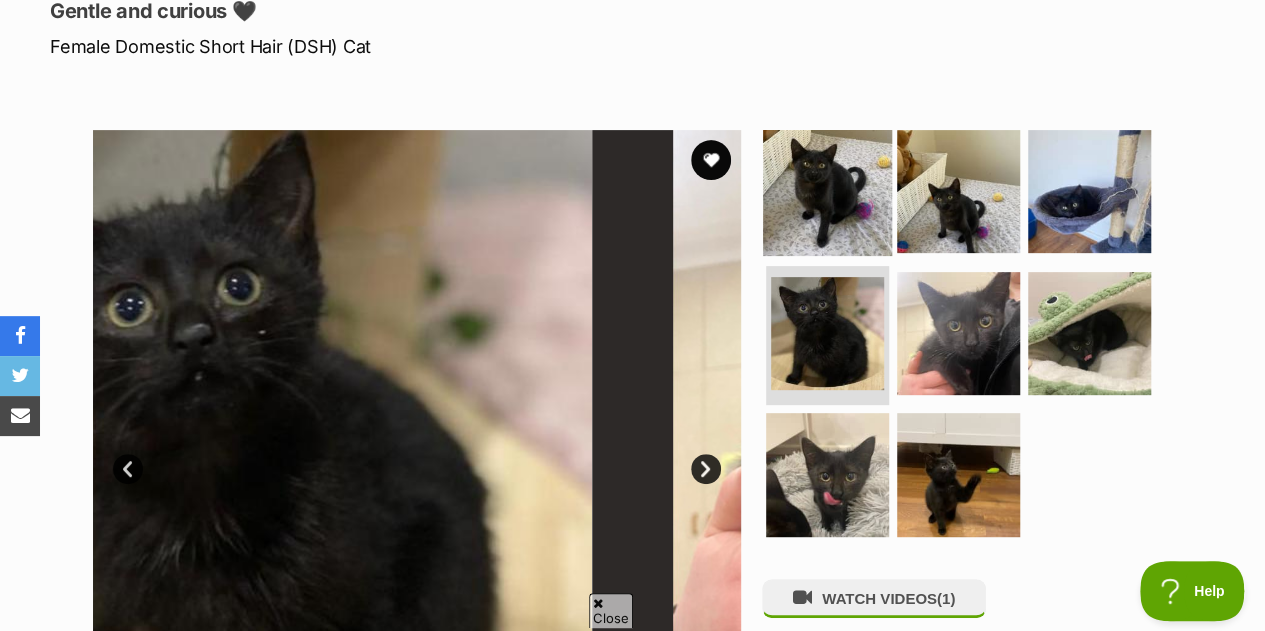 click at bounding box center [827, 191] 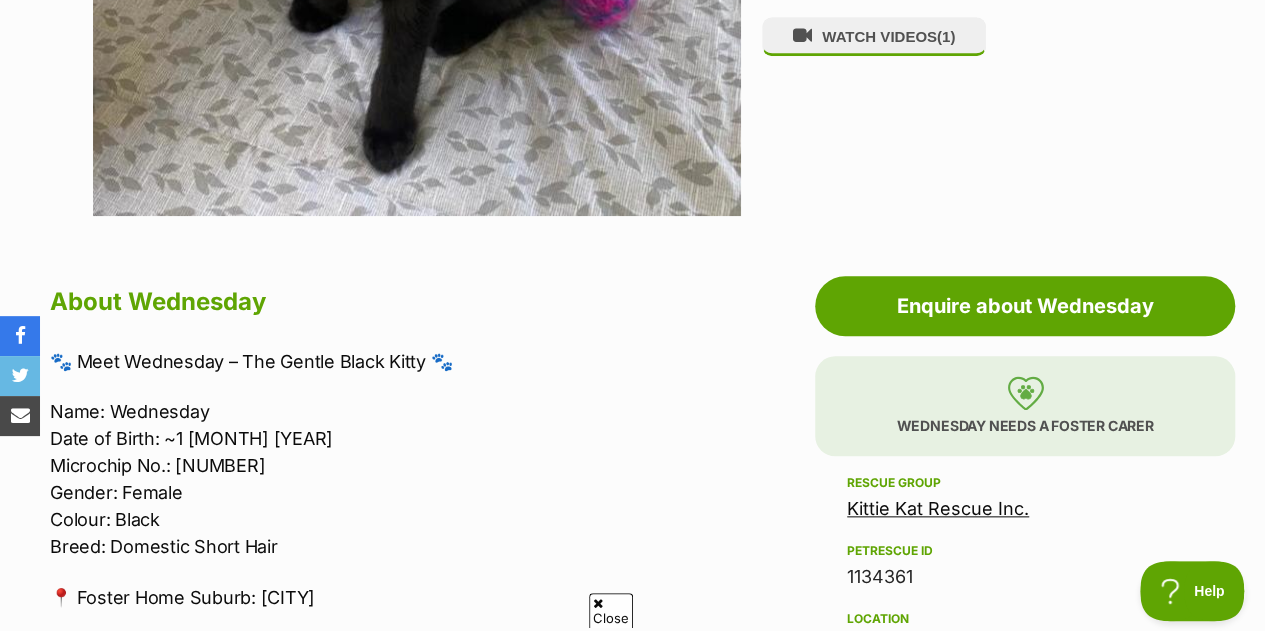 scroll, scrollTop: 834, scrollLeft: 0, axis: vertical 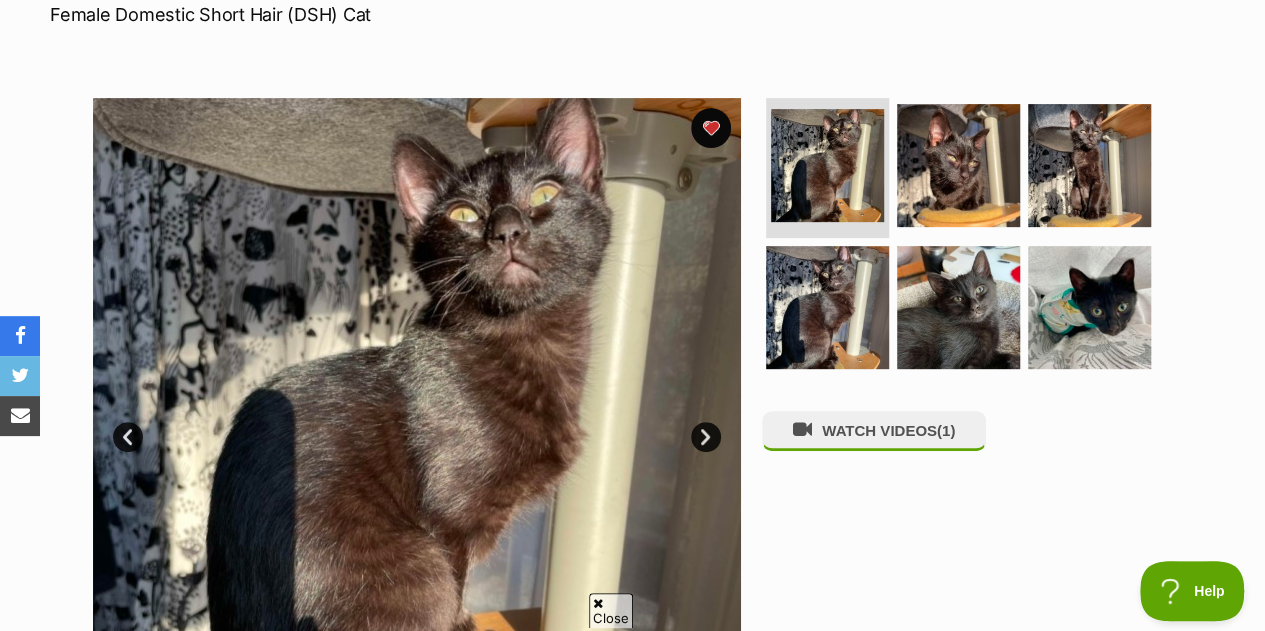 click at bounding box center [417, 422] 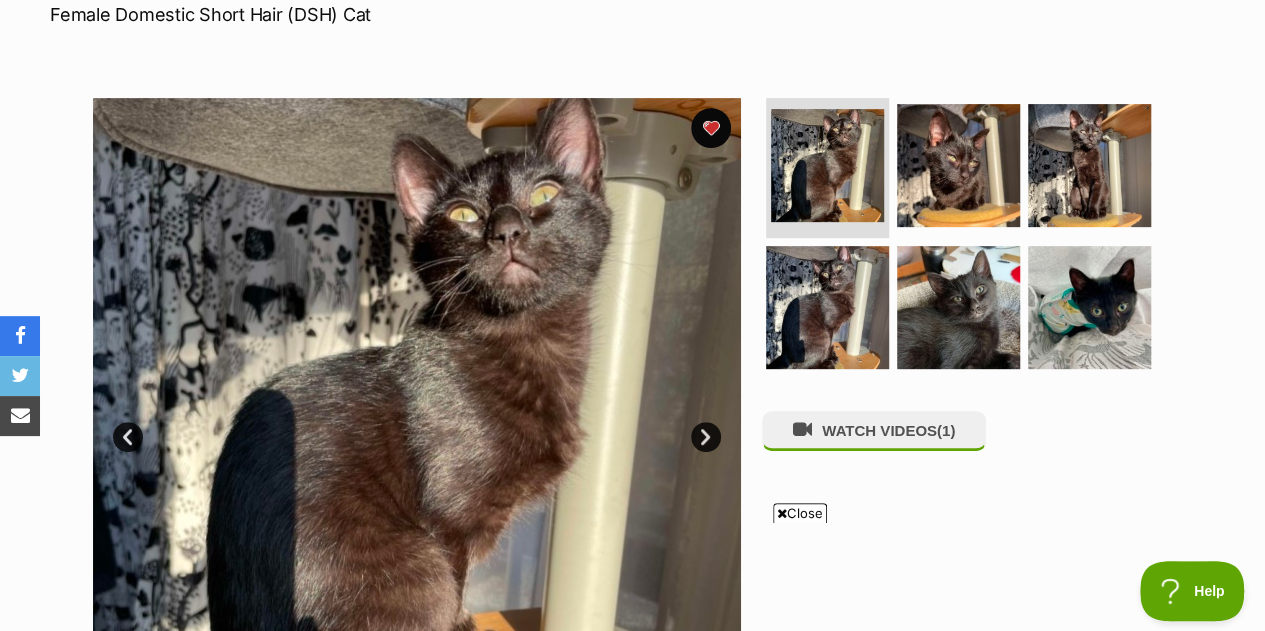 click at bounding box center [417, 422] 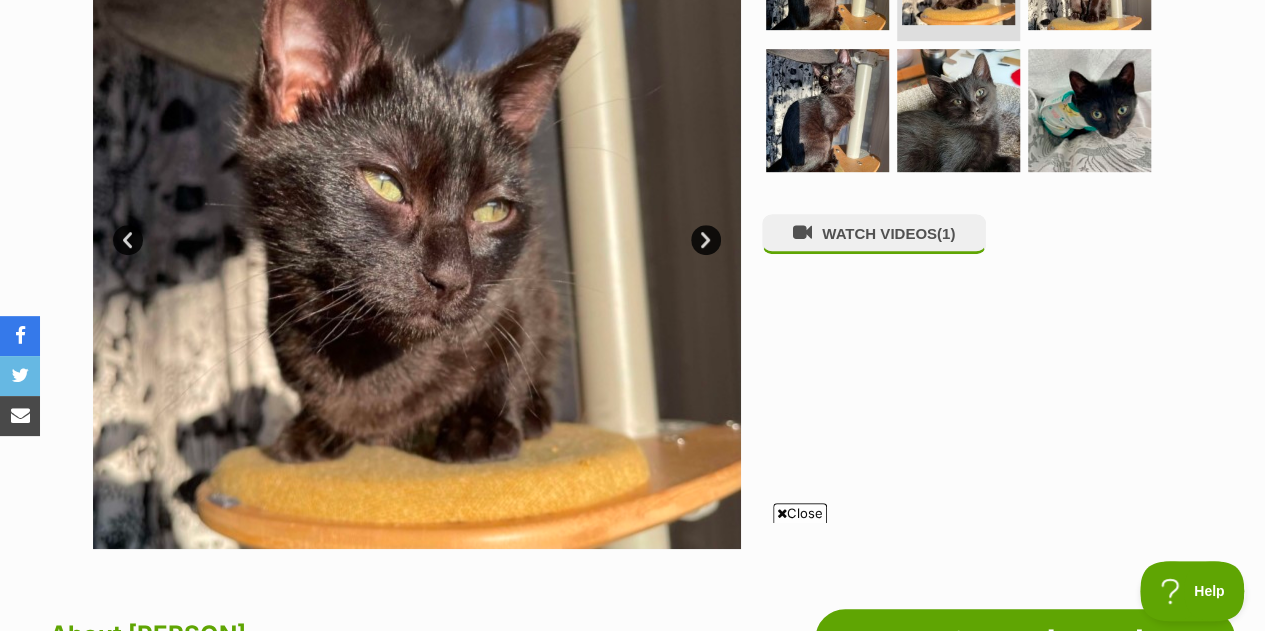 scroll, scrollTop: 514, scrollLeft: 0, axis: vertical 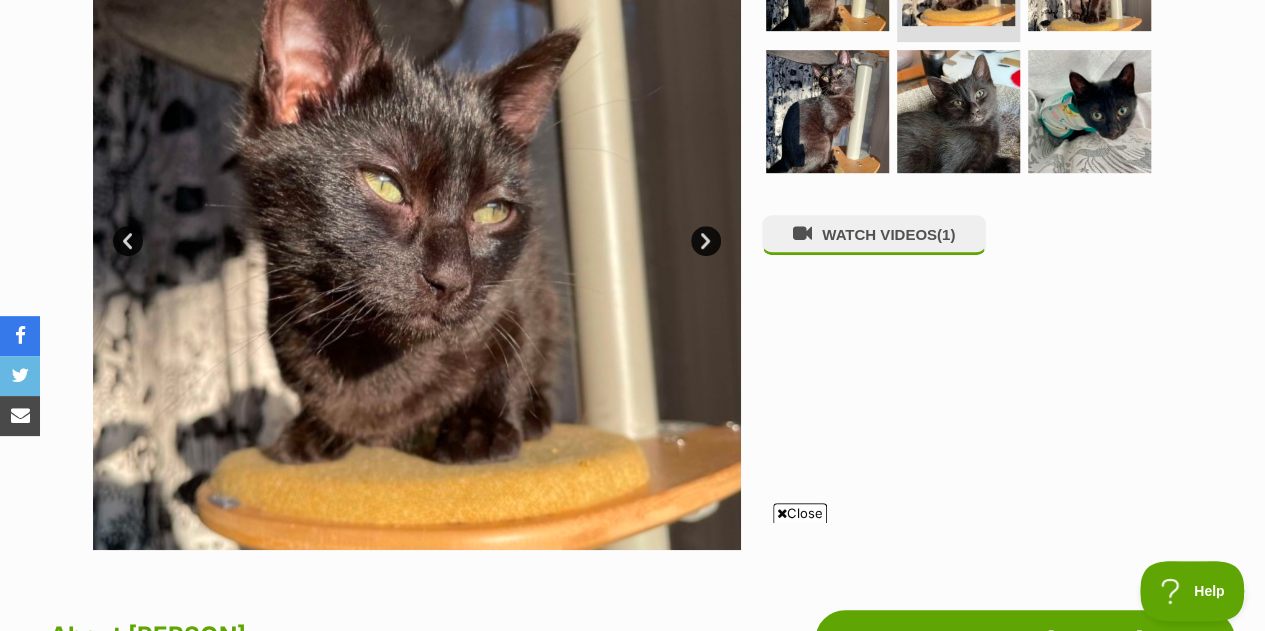 click on "Next" at bounding box center [706, 241] 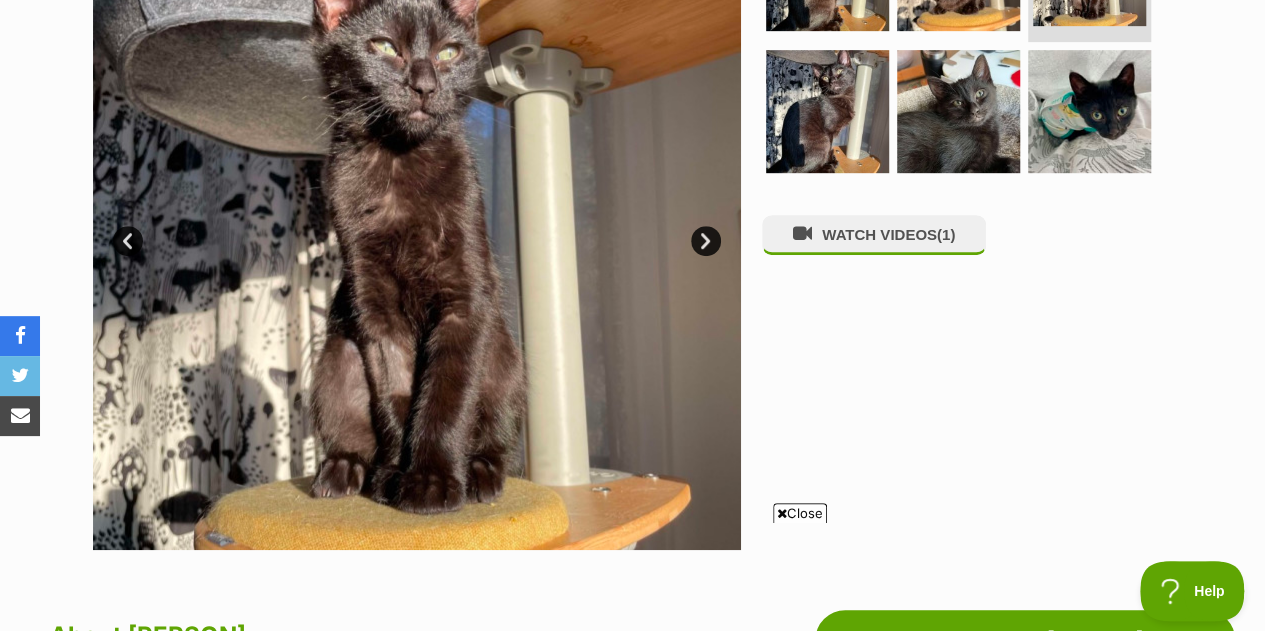 click on "Next" at bounding box center (706, 241) 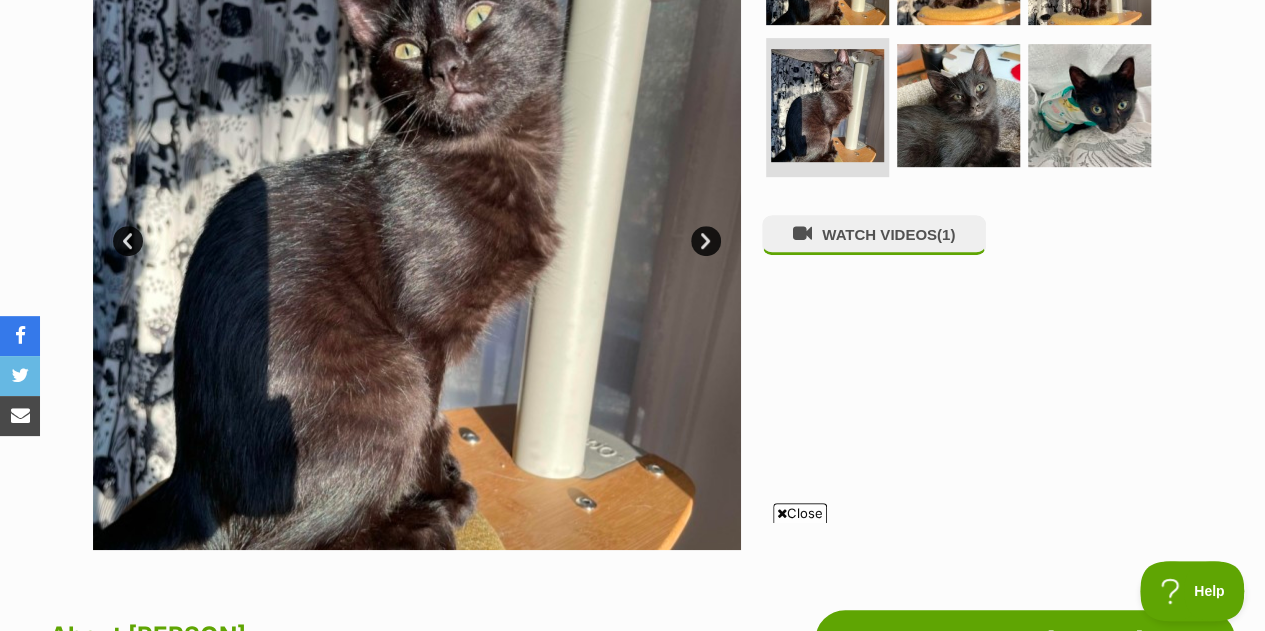 click on "Prev" at bounding box center [128, 241] 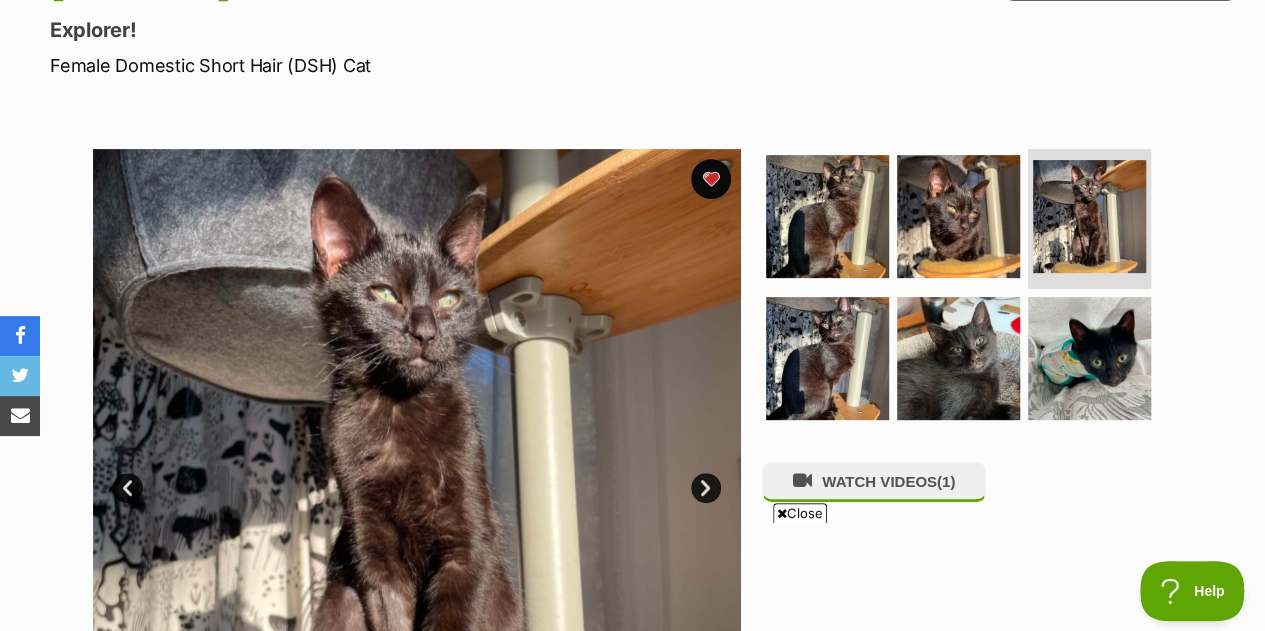 scroll, scrollTop: 308, scrollLeft: 0, axis: vertical 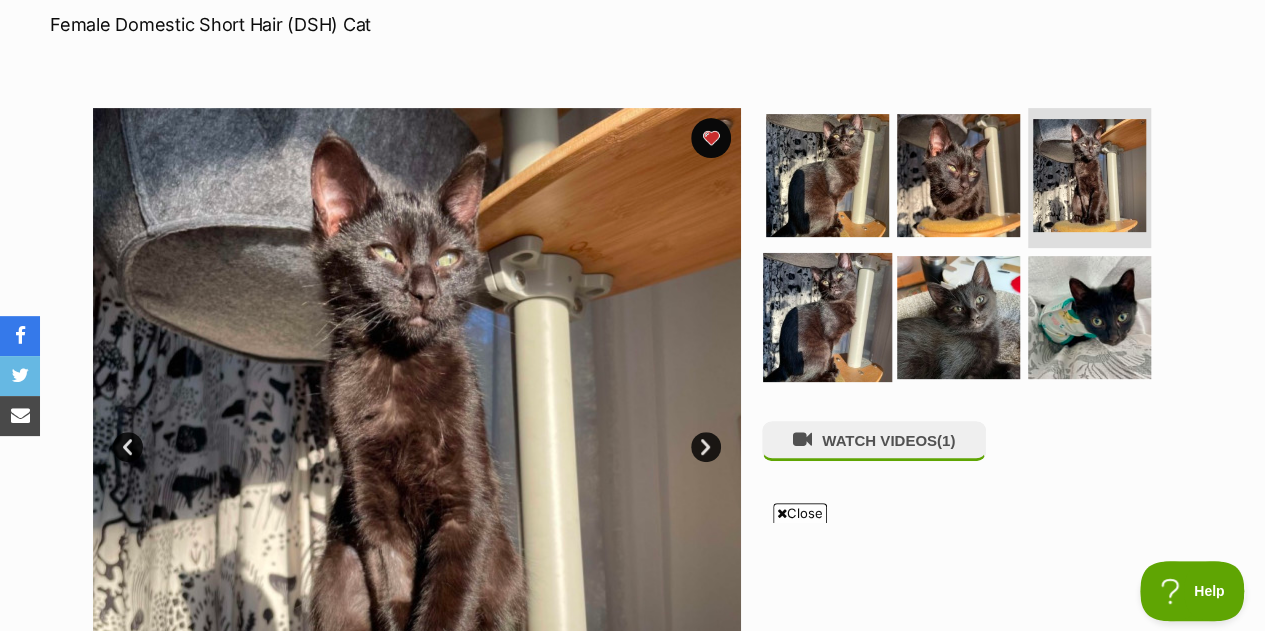 click at bounding box center [827, 316] 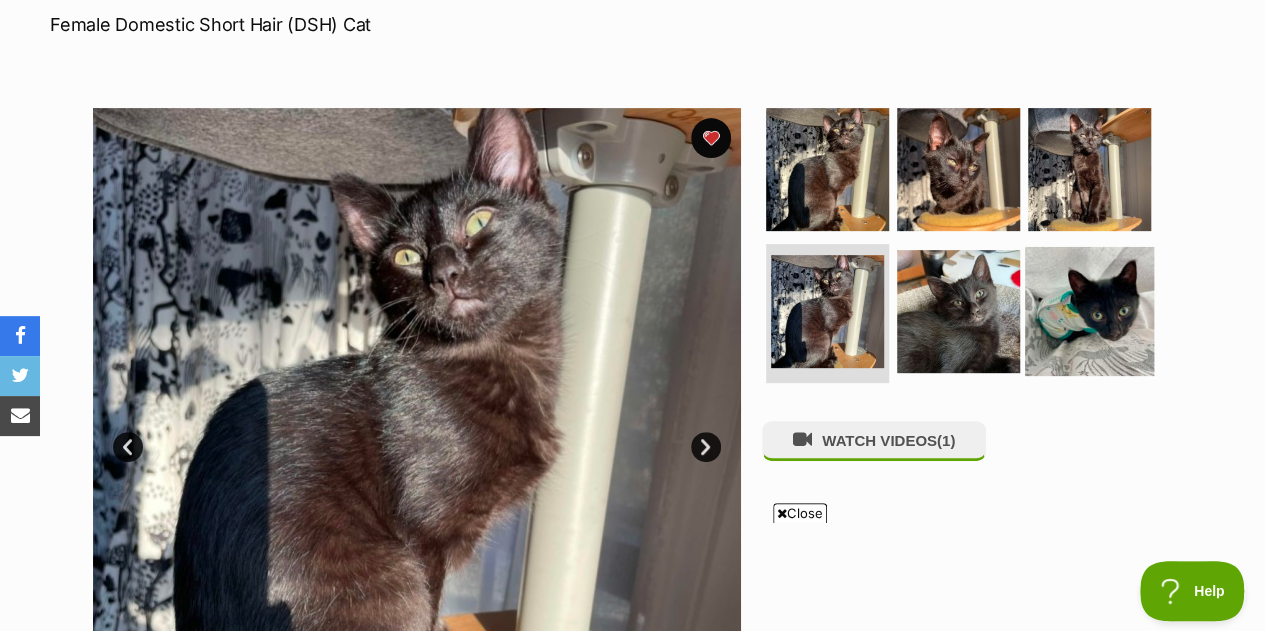 click at bounding box center [1089, 310] 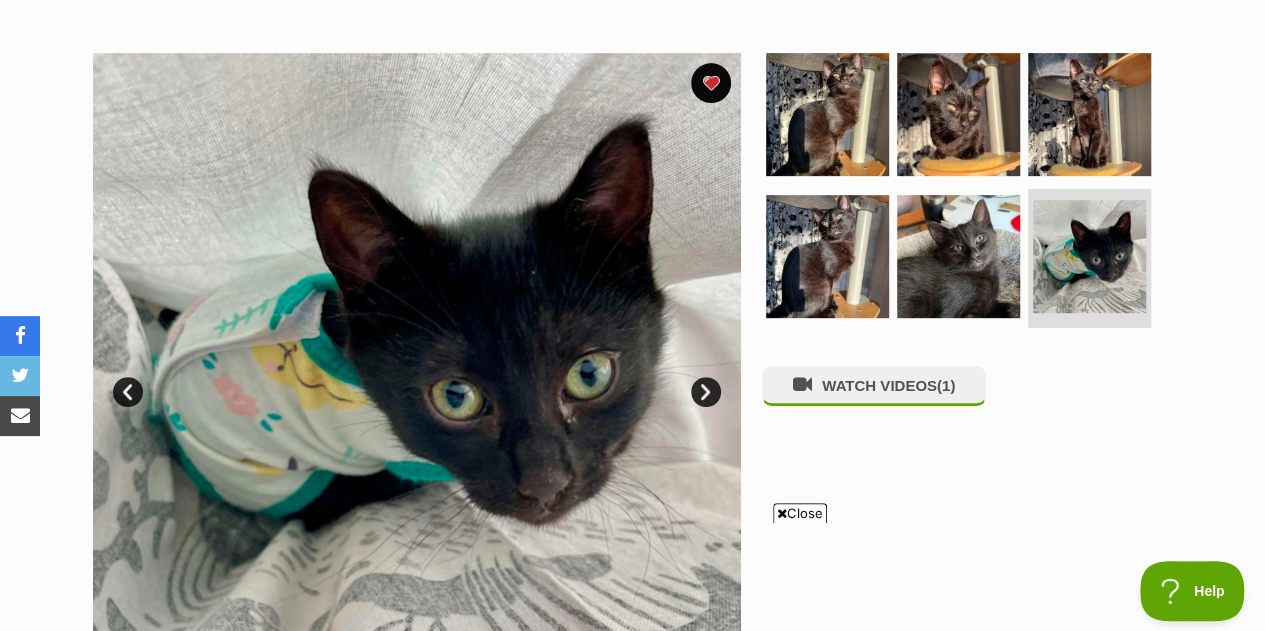 scroll, scrollTop: 362, scrollLeft: 0, axis: vertical 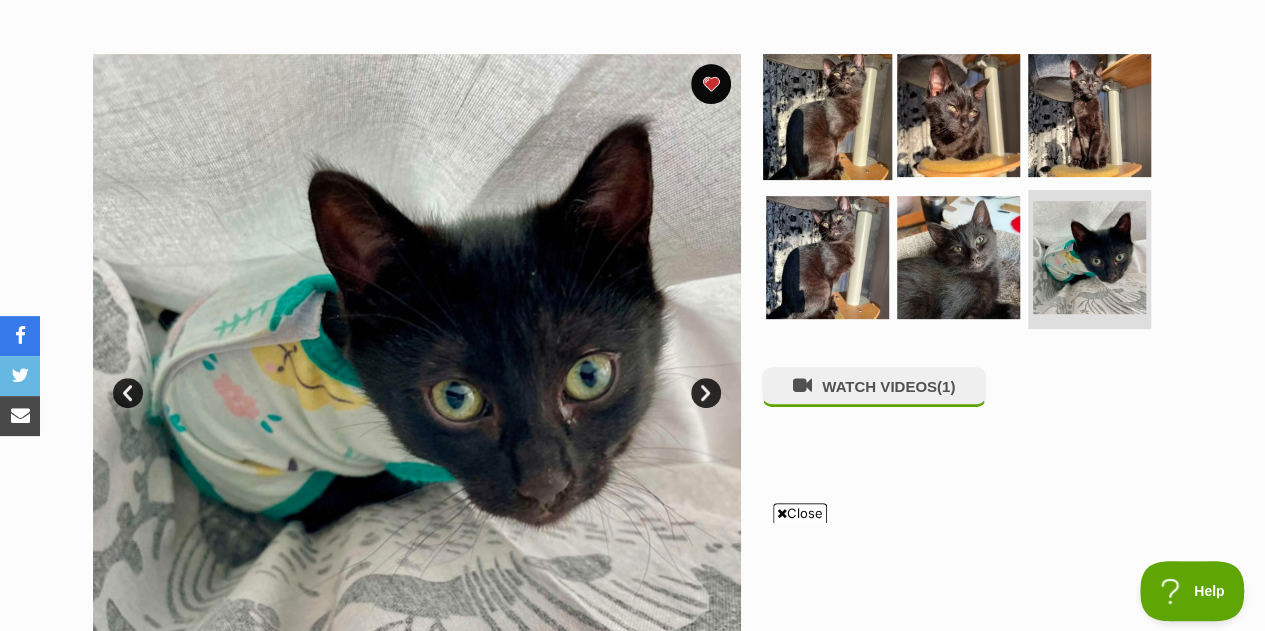 click at bounding box center [827, 115] 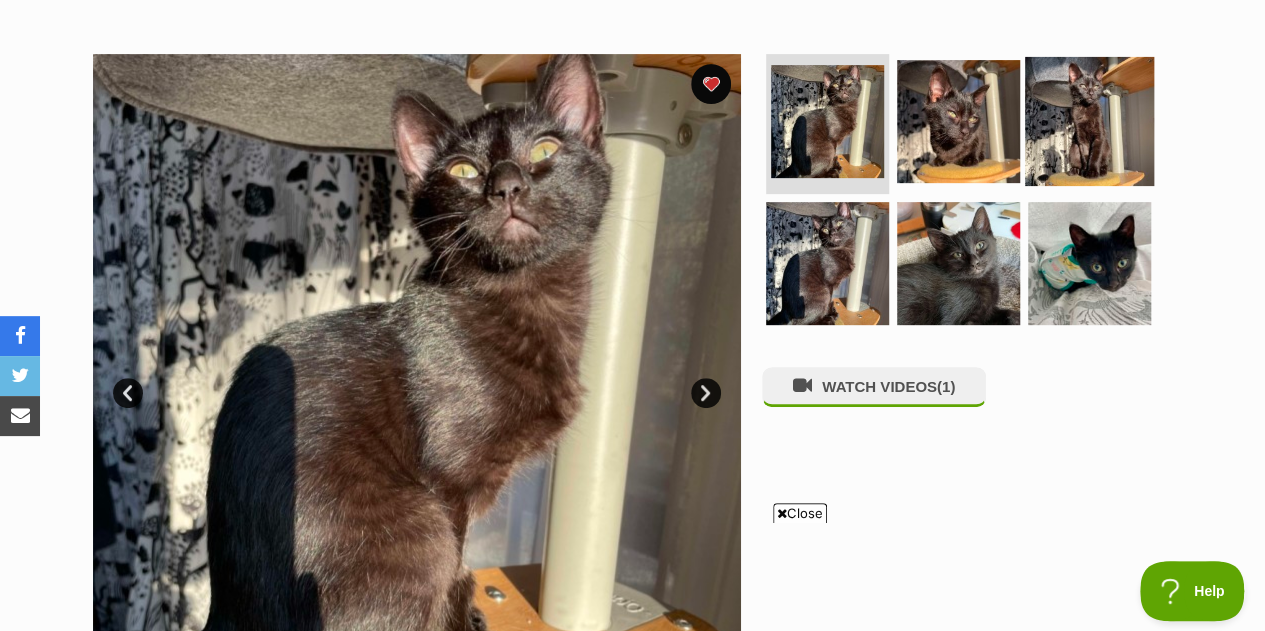 click at bounding box center [1089, 121] 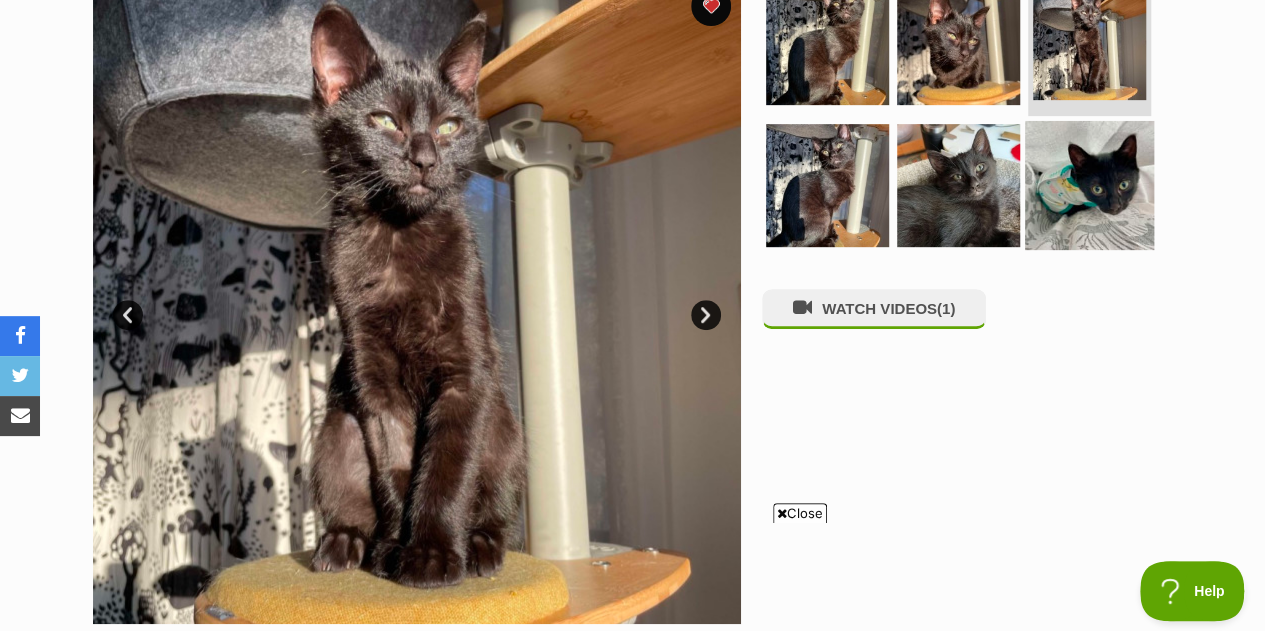 click at bounding box center (1089, 184) 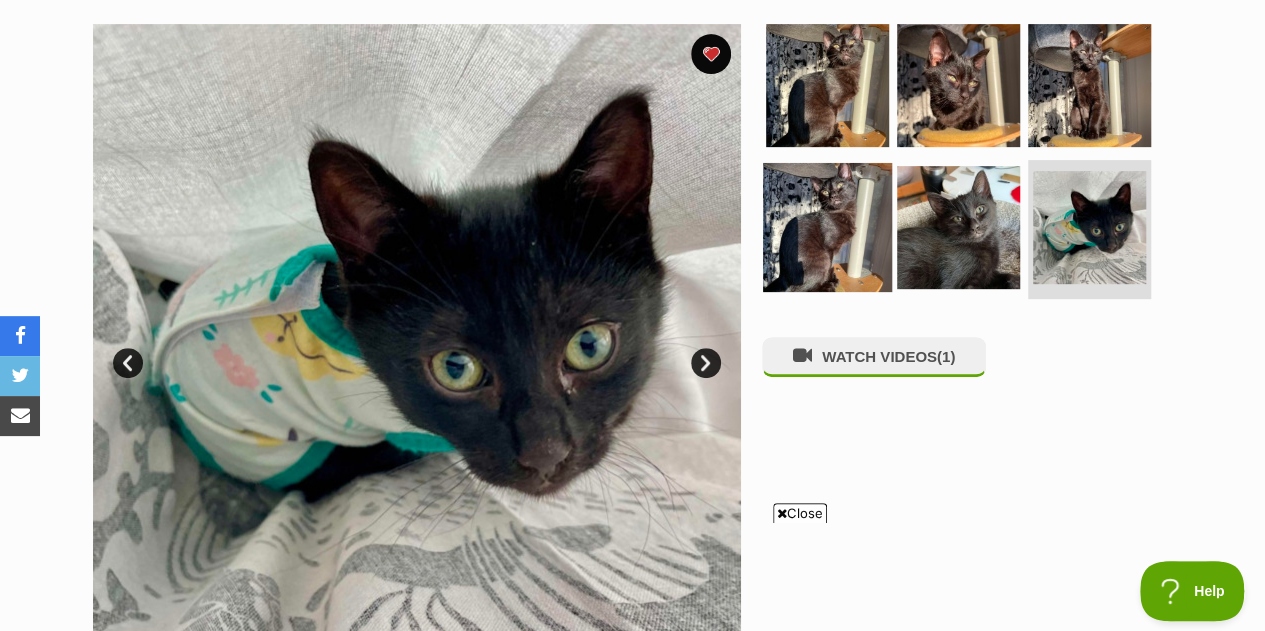 scroll, scrollTop: 389, scrollLeft: 0, axis: vertical 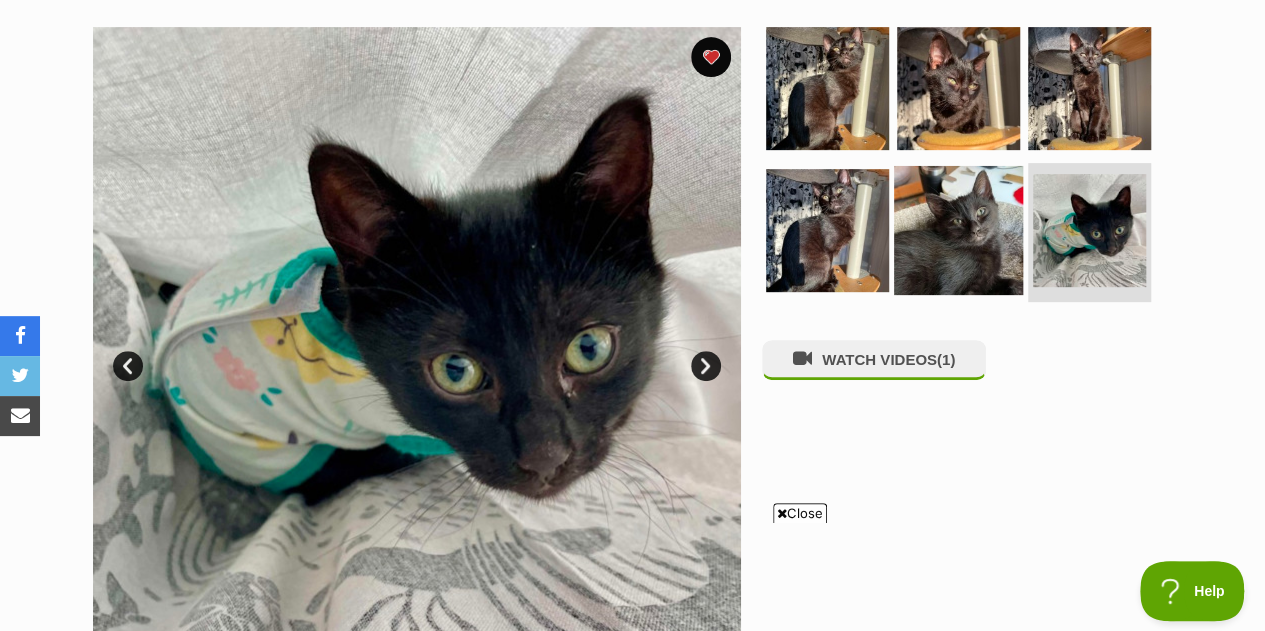 click at bounding box center [958, 229] 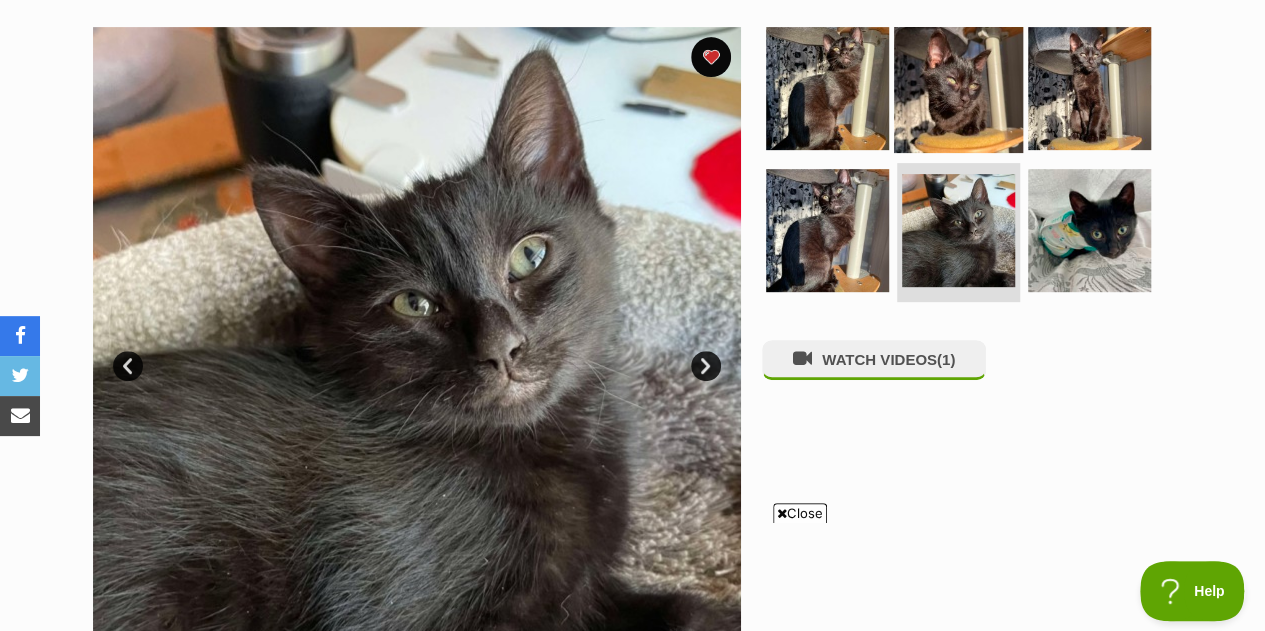 click at bounding box center (958, 88) 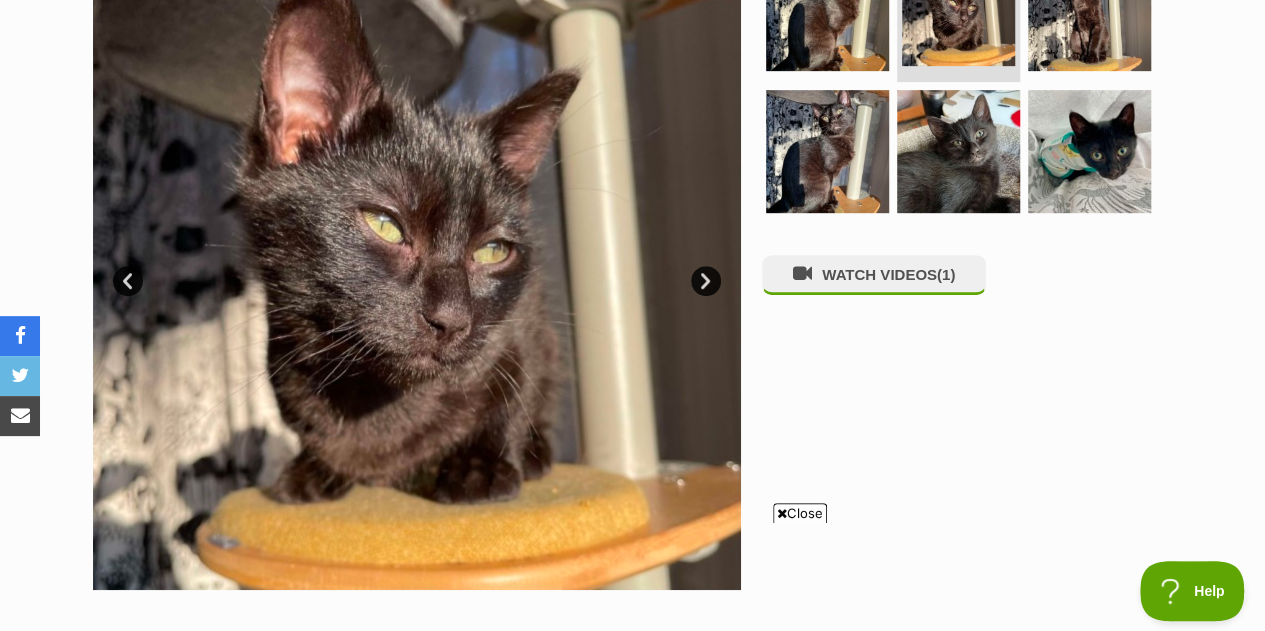 scroll, scrollTop: 468, scrollLeft: 0, axis: vertical 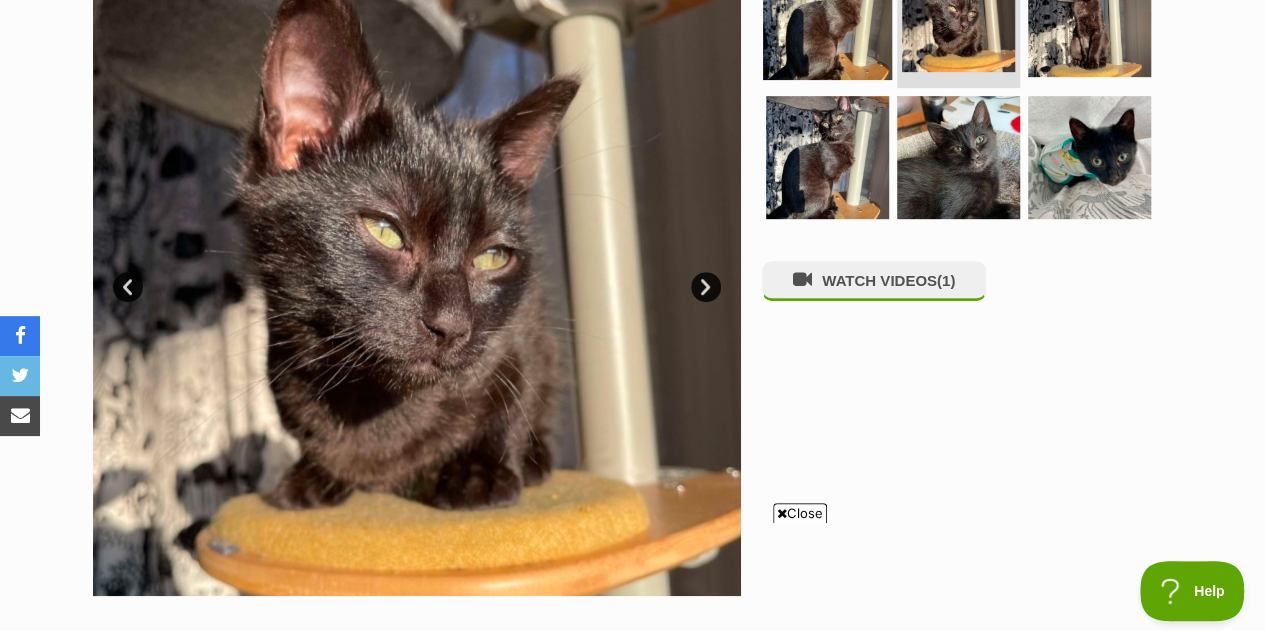 click at bounding box center (827, 15) 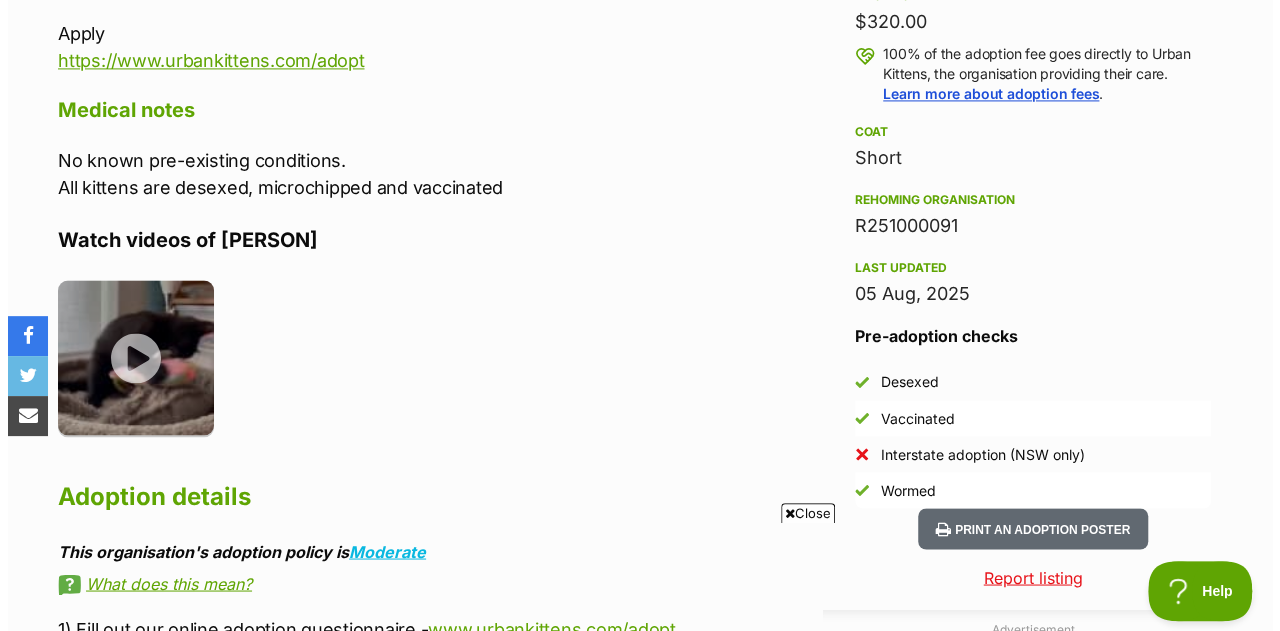 scroll, scrollTop: 1469, scrollLeft: 0, axis: vertical 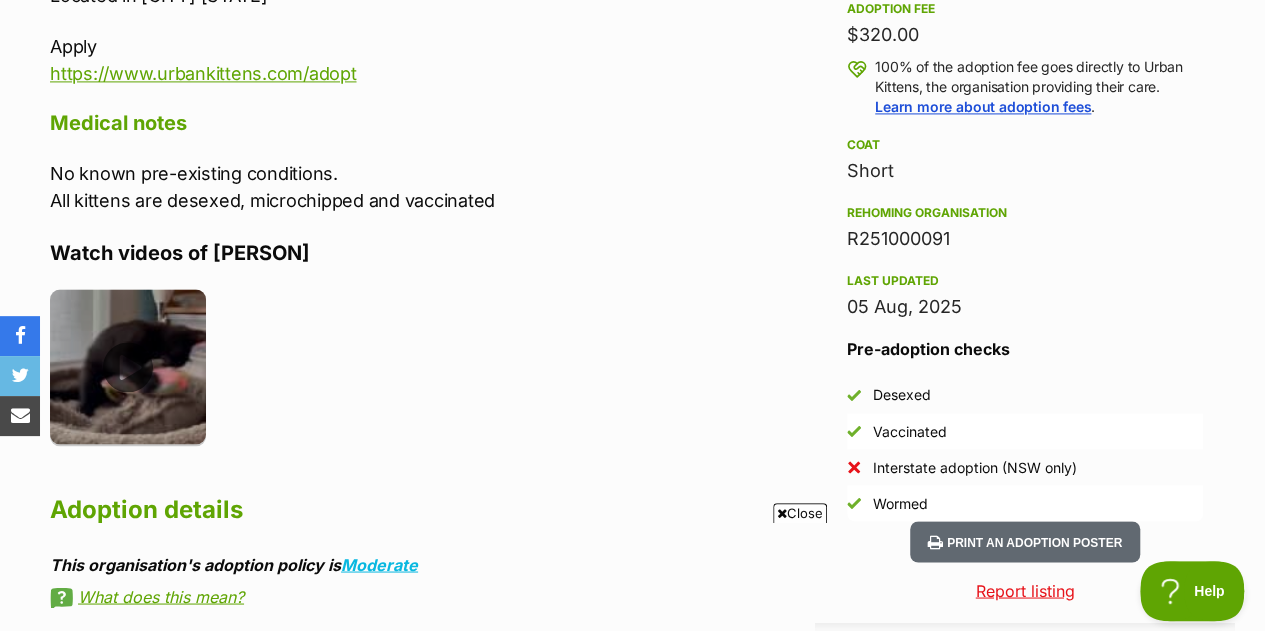 click at bounding box center [128, 367] 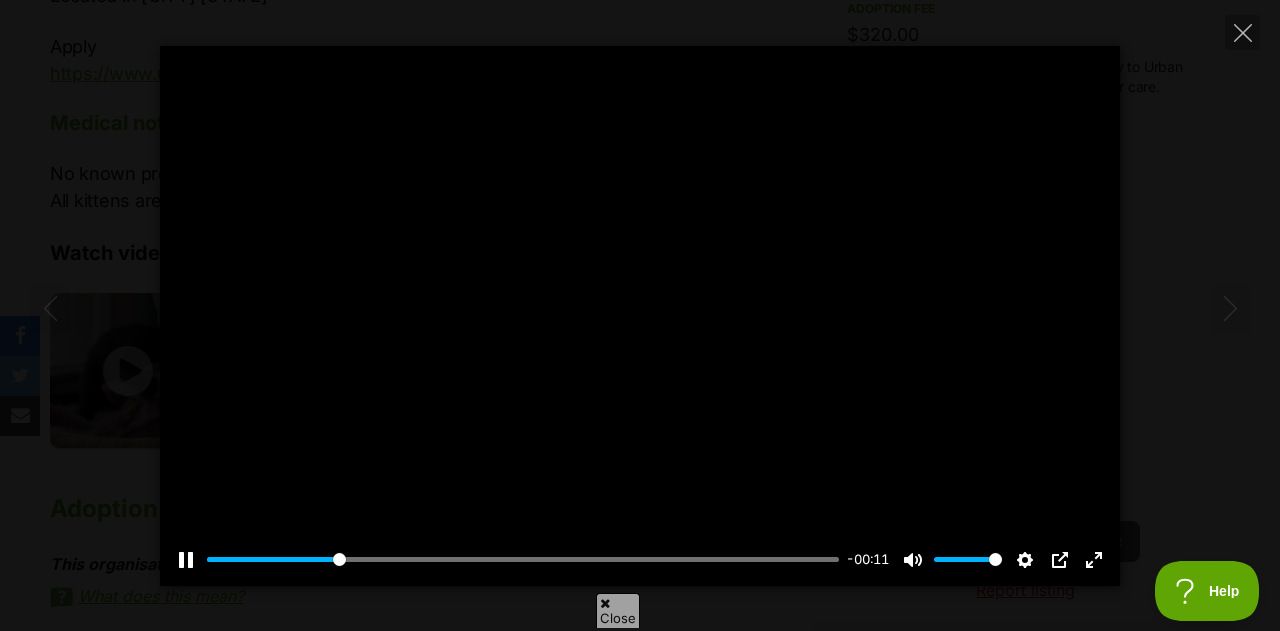 scroll, scrollTop: 0, scrollLeft: 0, axis: both 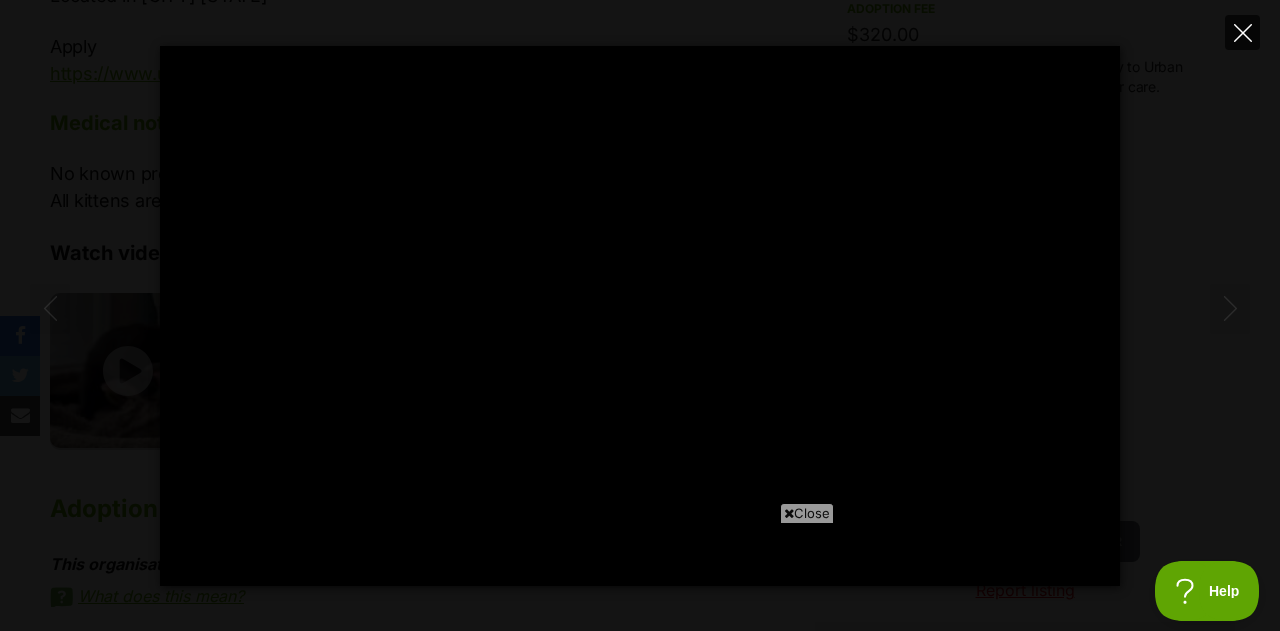 click 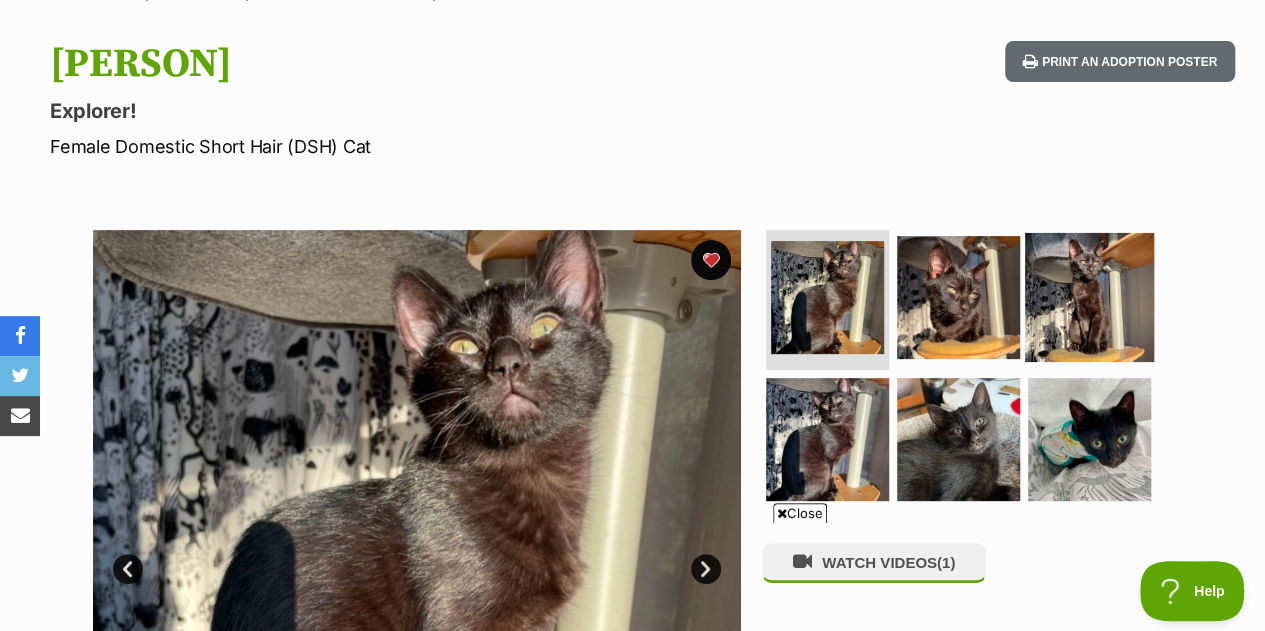 scroll, scrollTop: 338, scrollLeft: 0, axis: vertical 